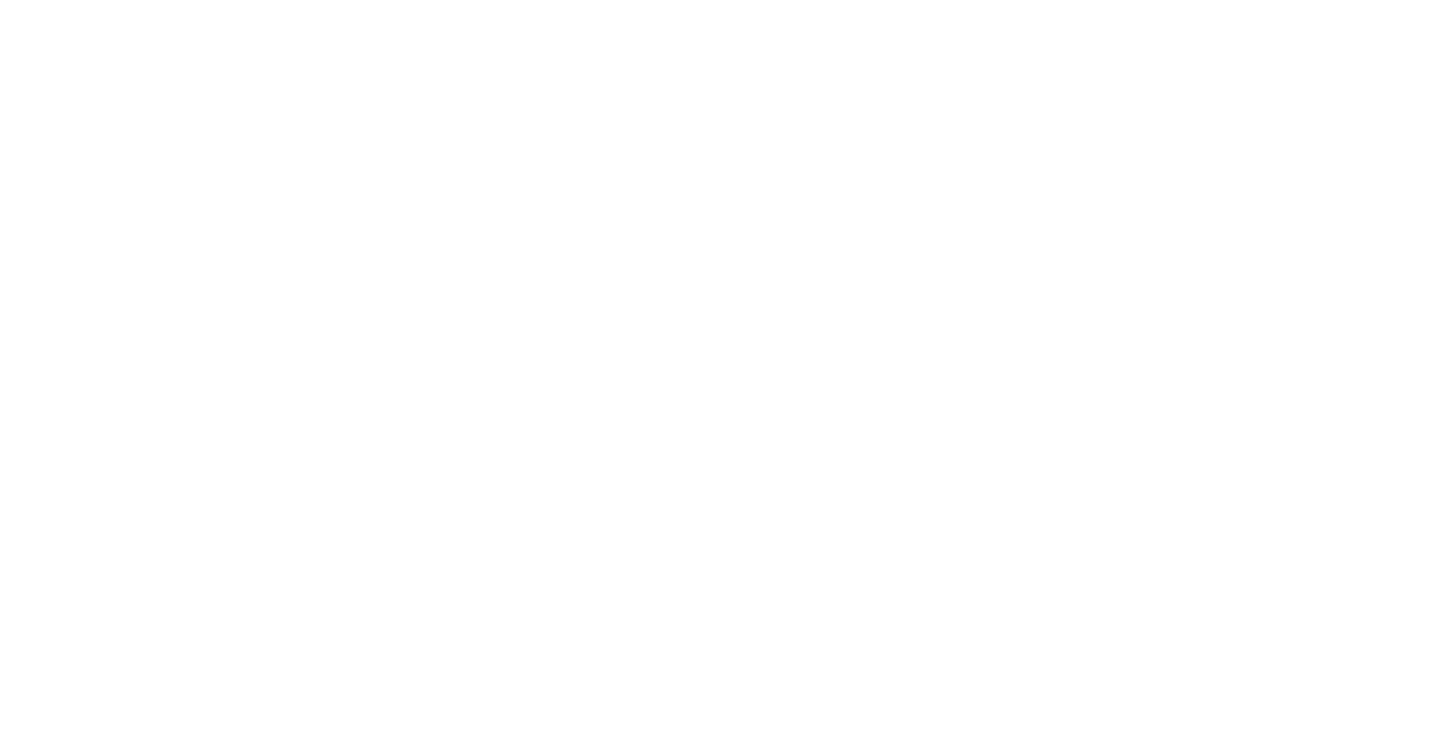 scroll, scrollTop: 0, scrollLeft: 0, axis: both 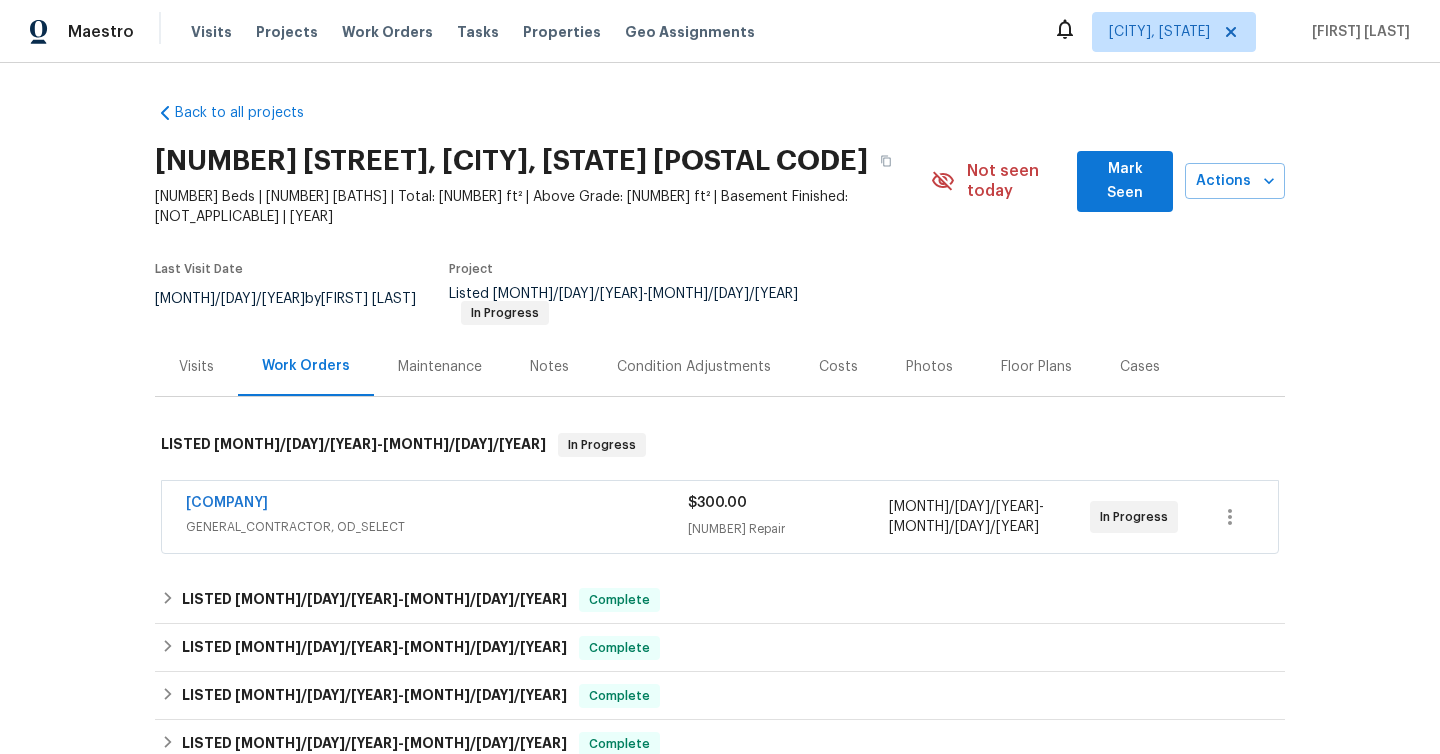 click on "GENERAL_CONTRACTOR, OD_SELECT" at bounding box center [437, 527] 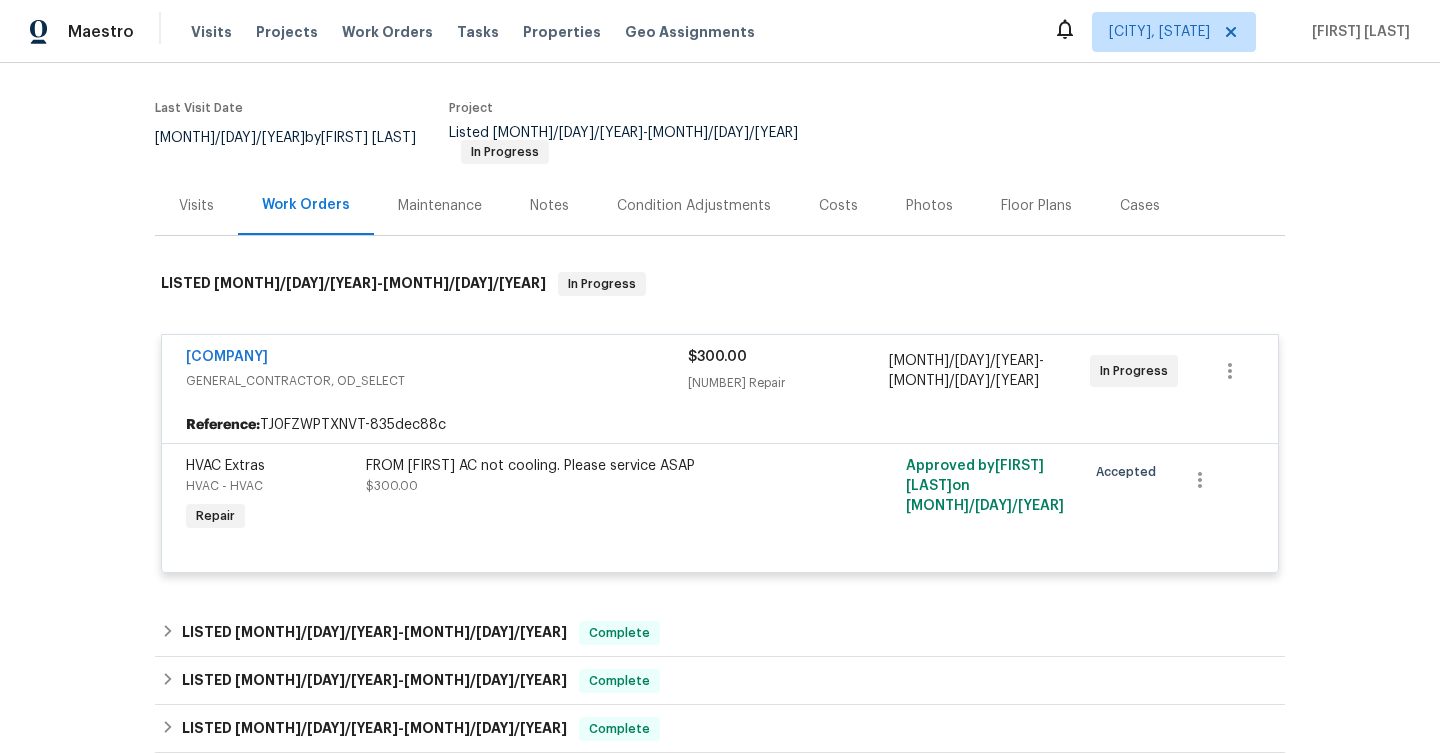 scroll, scrollTop: 185, scrollLeft: 0, axis: vertical 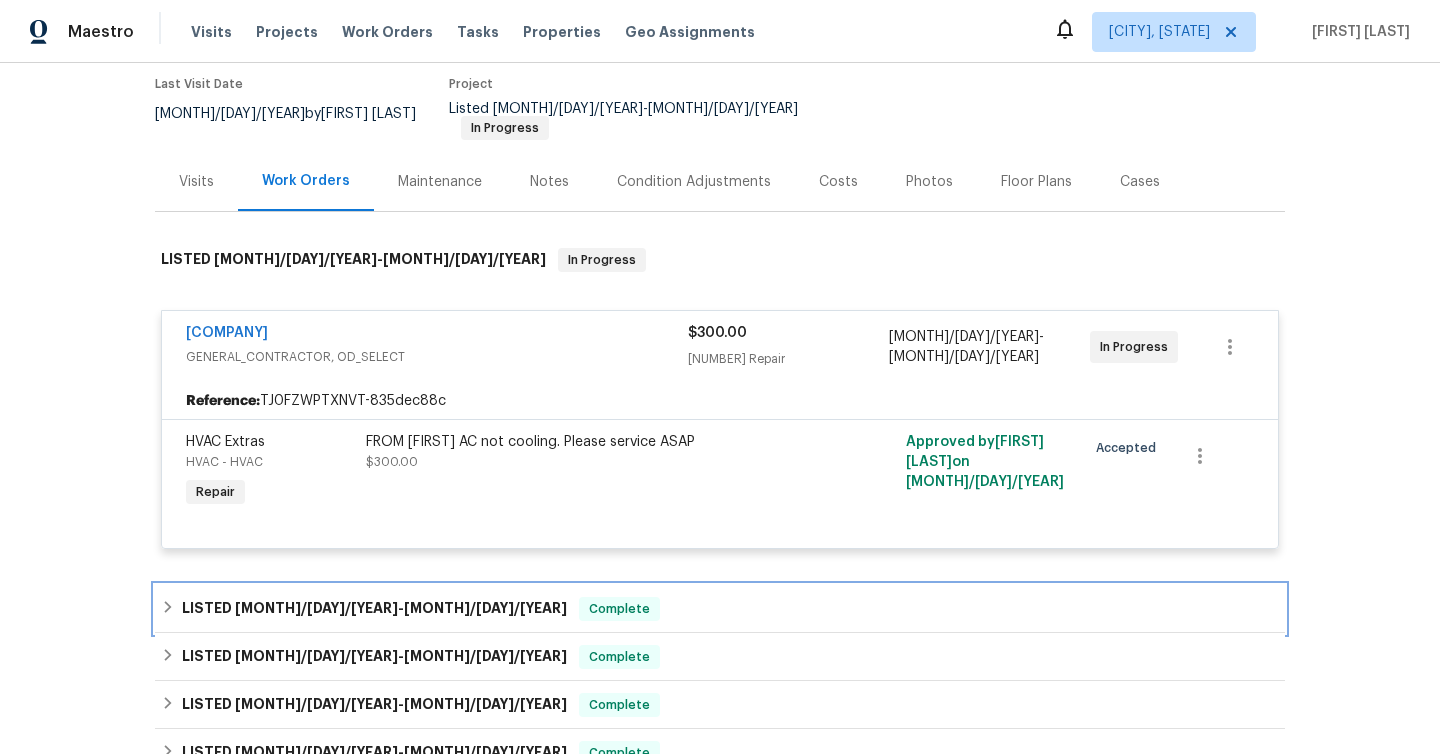 click on "LISTED   [MONTH]/[DAY]/[YEAR]  -  [MONTH]/[DAY]/[YEAR] Complete" at bounding box center (720, 609) 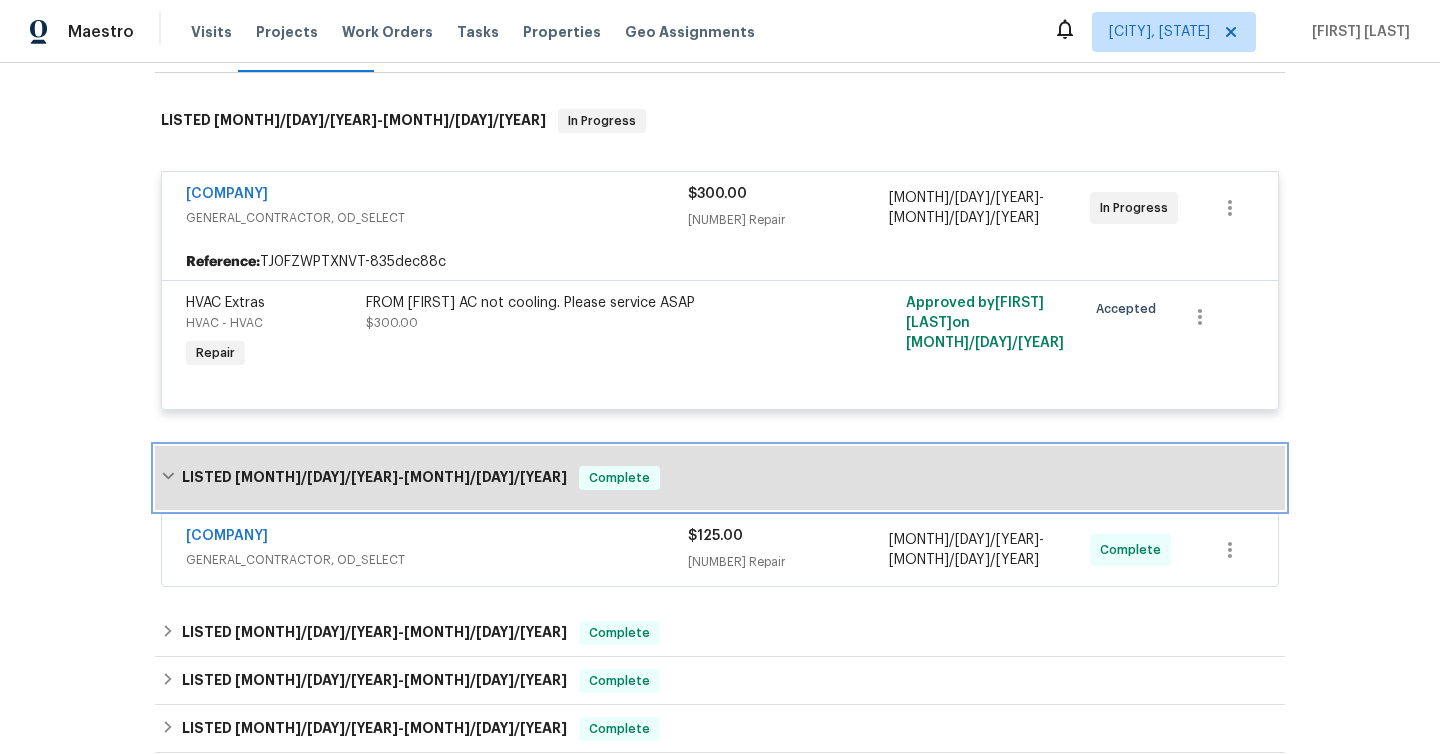 scroll, scrollTop: 401, scrollLeft: 0, axis: vertical 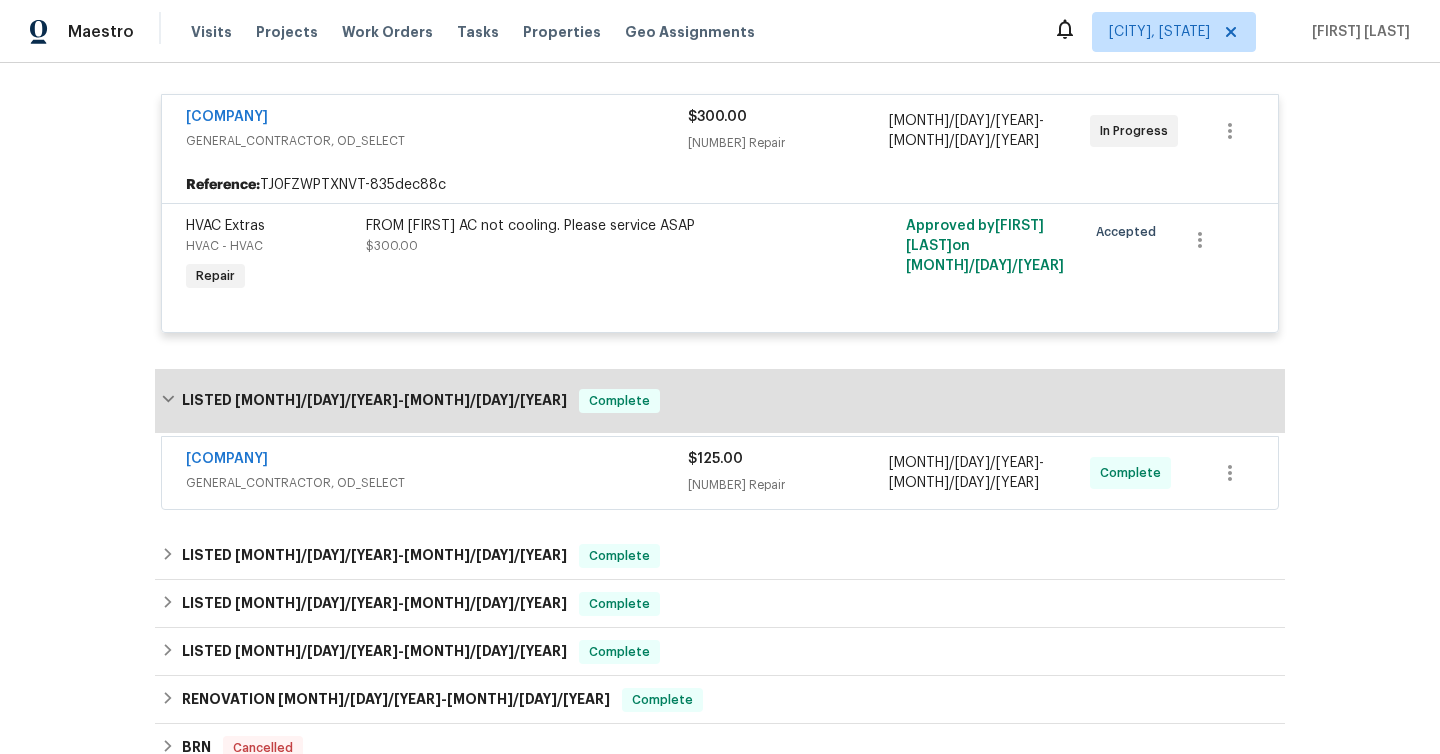 click on "GENERAL_CONTRACTOR, OD_SELECT" at bounding box center (437, 483) 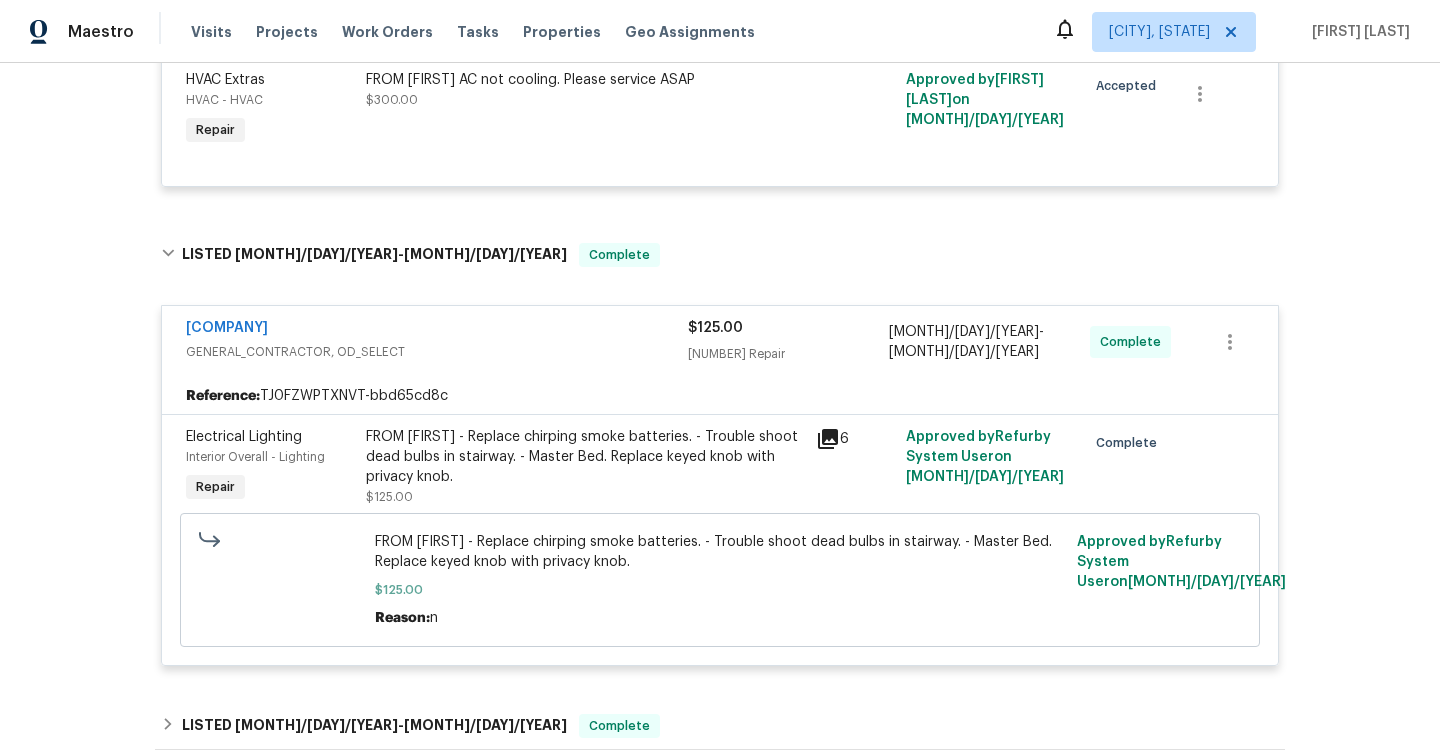 scroll, scrollTop: 574, scrollLeft: 0, axis: vertical 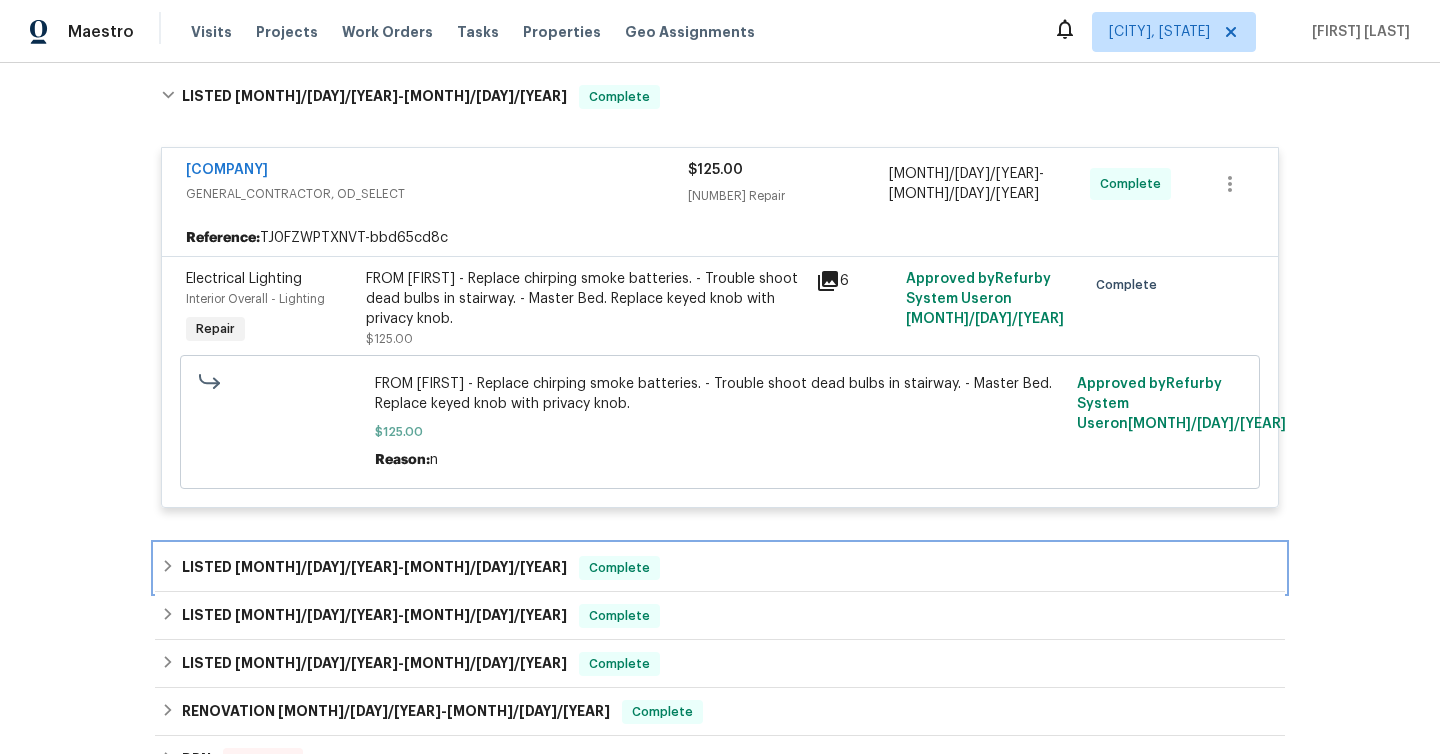 click on "LISTED   [MONTH]/[DAY]/[YEAR]  -  [MONTH]/[DAY]/[YEAR] Complete" at bounding box center (720, 568) 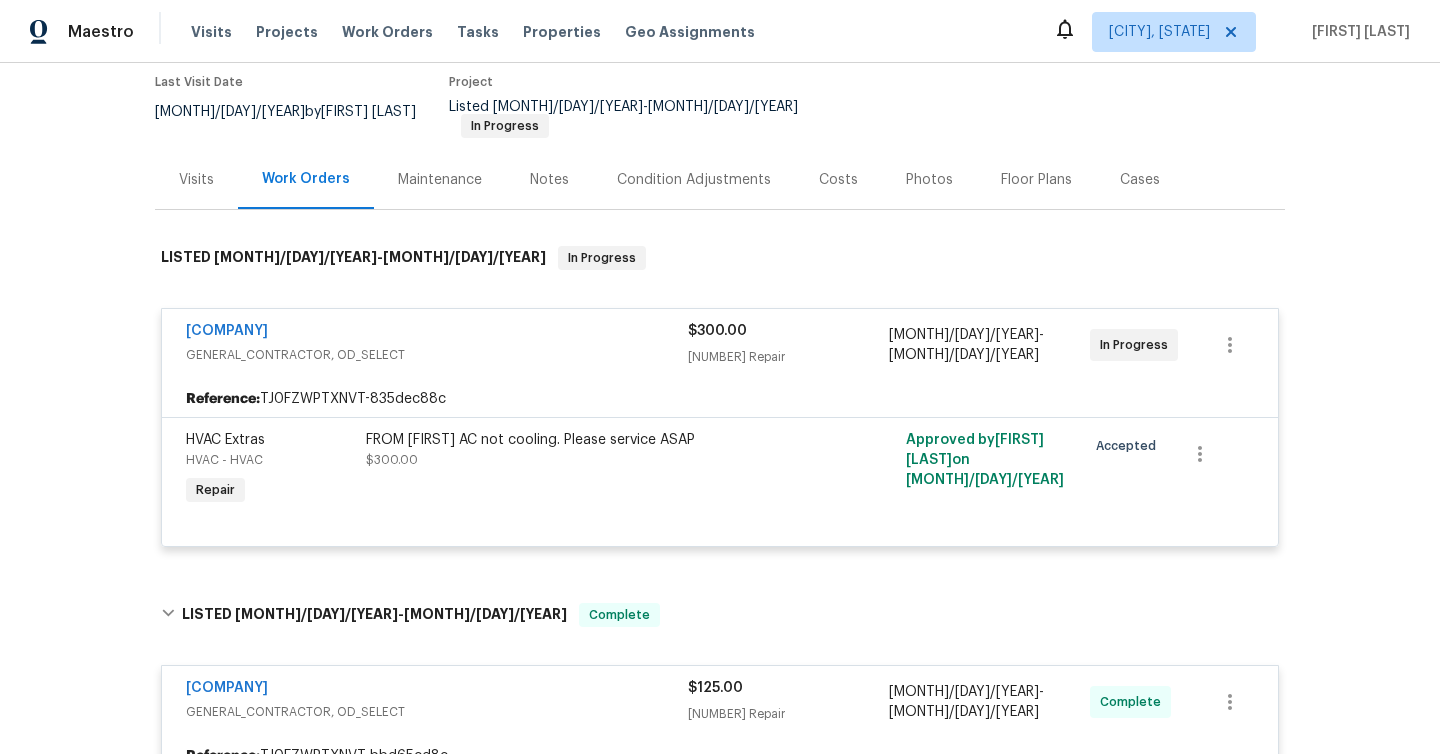 scroll, scrollTop: 0, scrollLeft: 0, axis: both 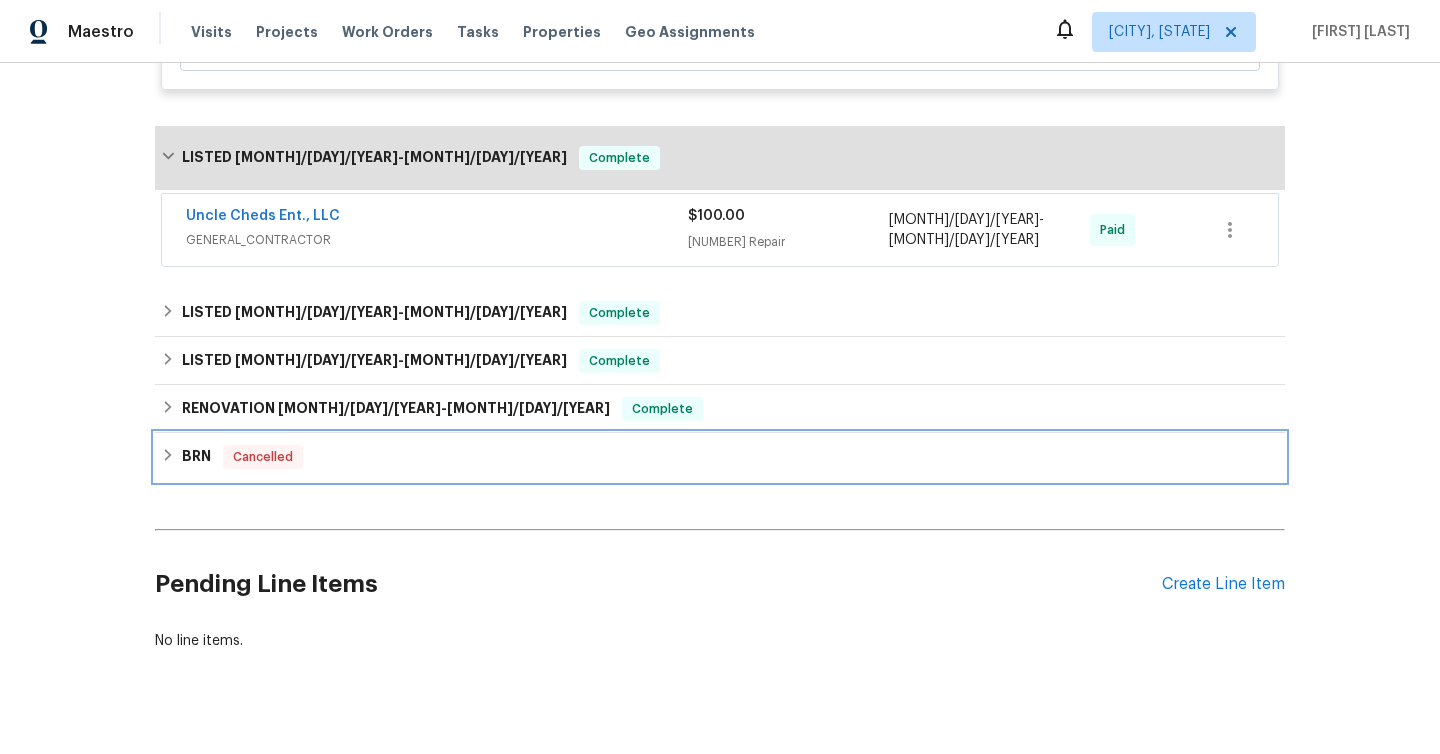 click on "BRN   Cancelled" at bounding box center (720, 457) 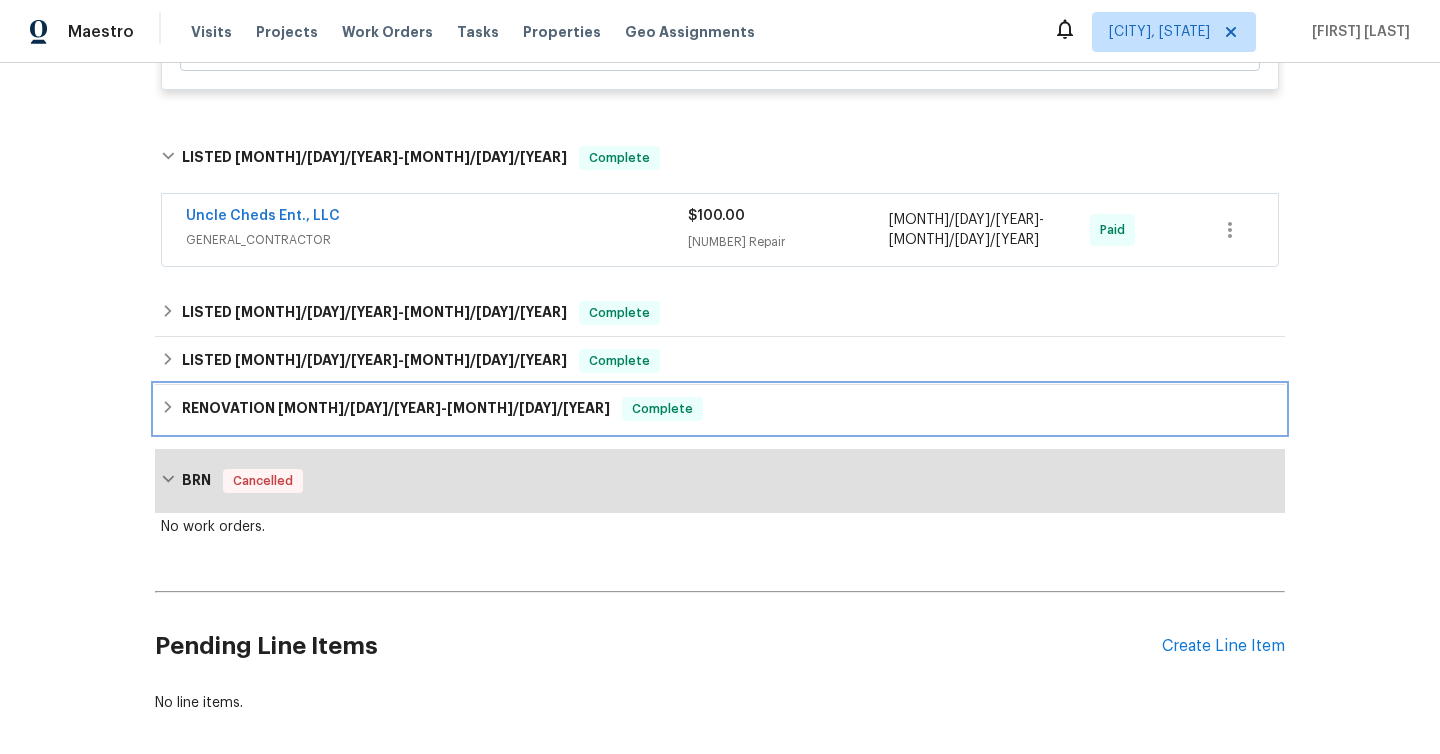 click on "RENOVATION   [MONTH]/[DAY]/[YEAR]  -  [MONTH]/[DAY]/[YEAR]" at bounding box center (396, 409) 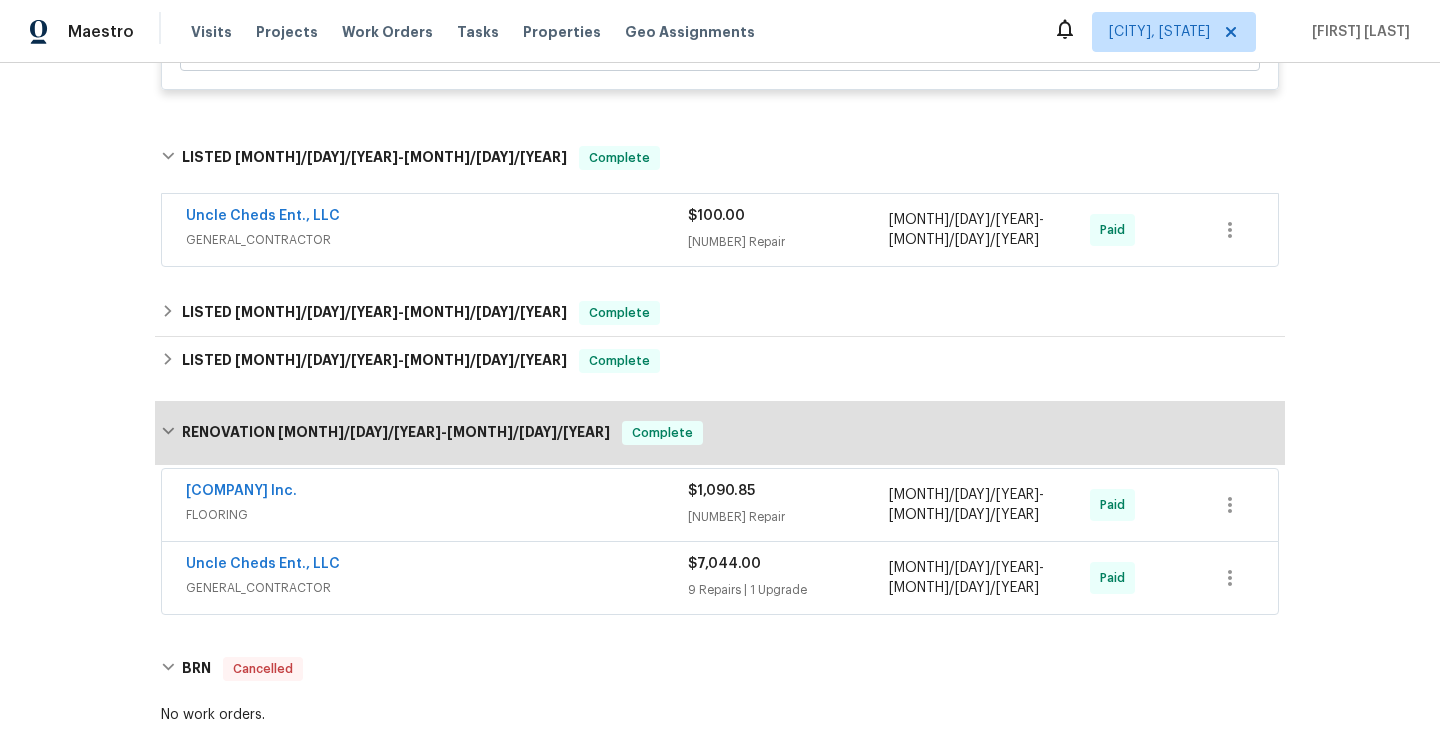 click on "GENERAL_CONTRACTOR" at bounding box center (437, 588) 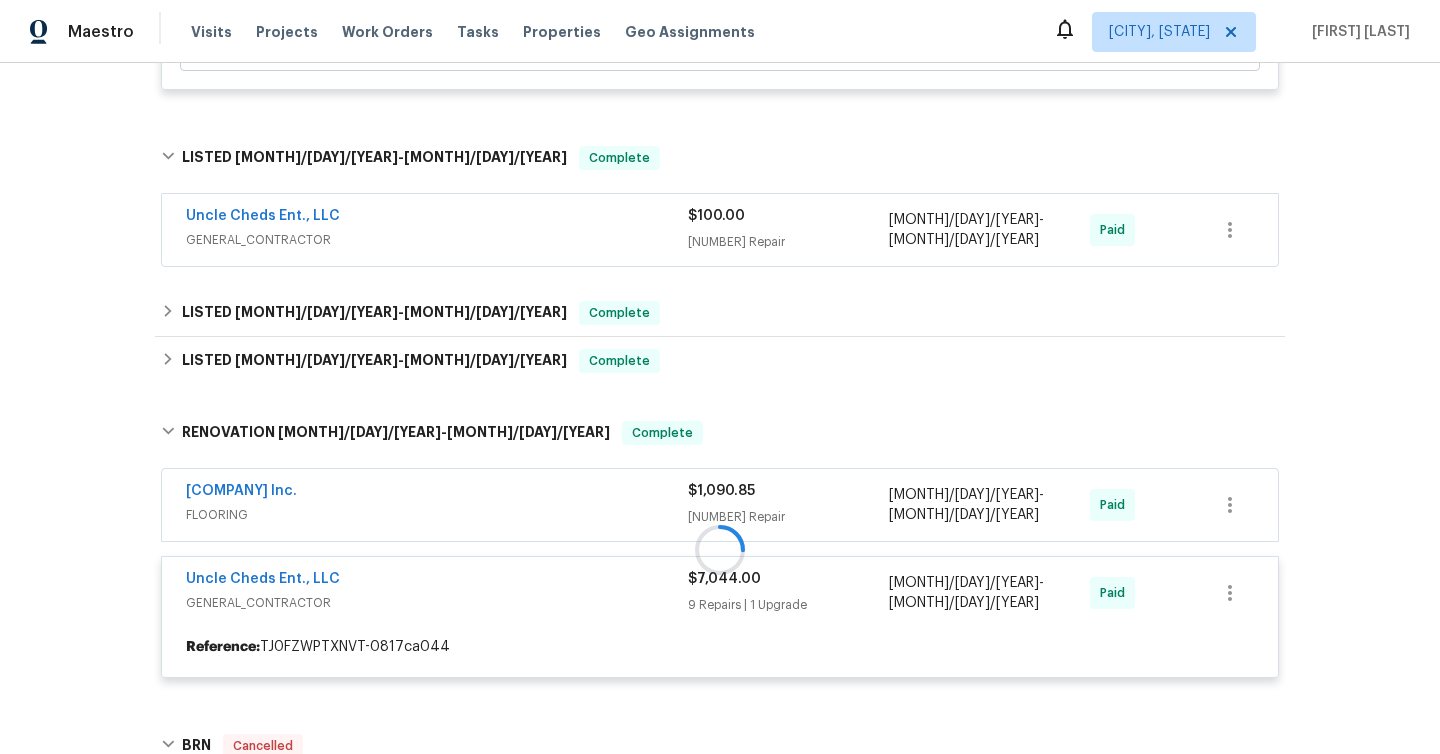 click at bounding box center [720, 549] 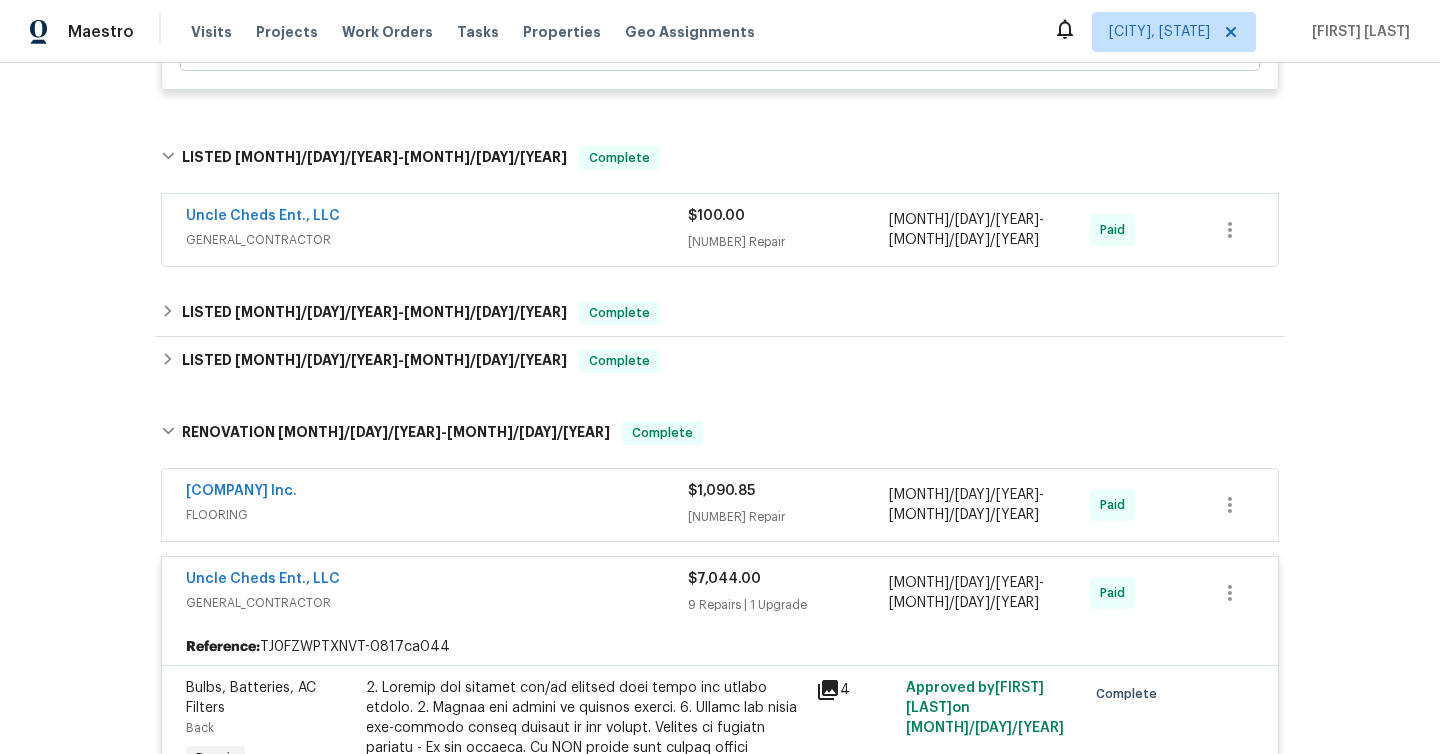 click on "FLOORING" at bounding box center [437, 515] 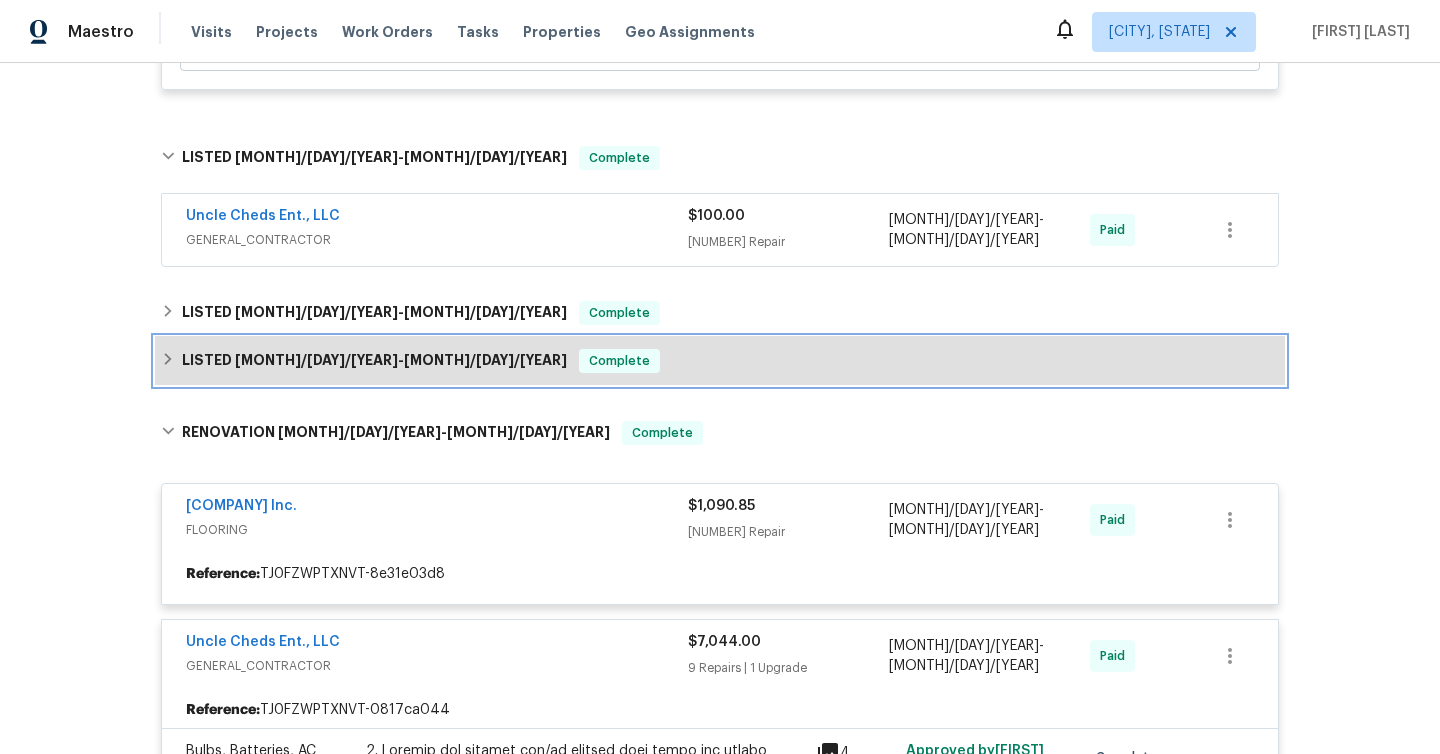click on "LISTED   [MONTH]/[DAY]/[YEAR]  -  [MONTH]/[DAY]/[YEAR] Complete" at bounding box center [720, 361] 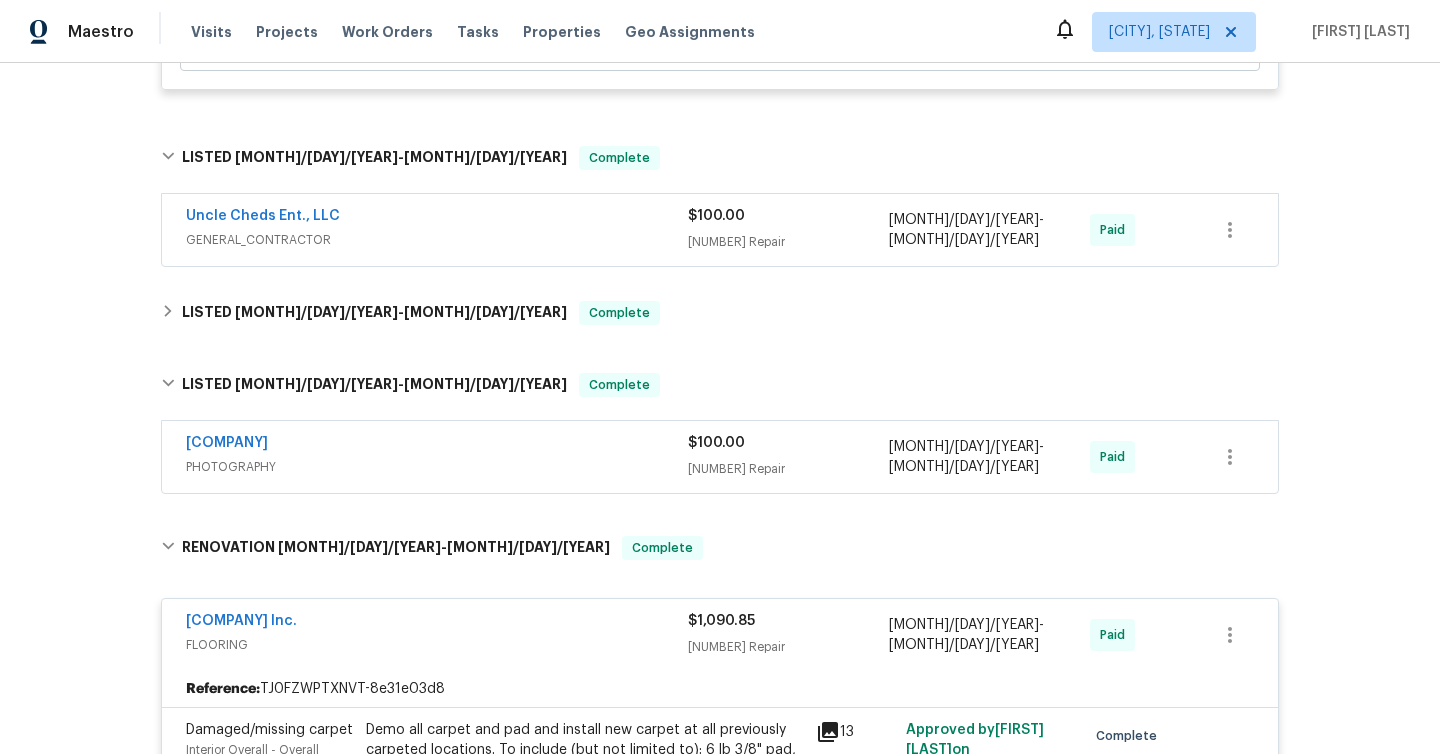 click on "[COMPANY] PHOTOGRAPHY" at bounding box center (437, 457) 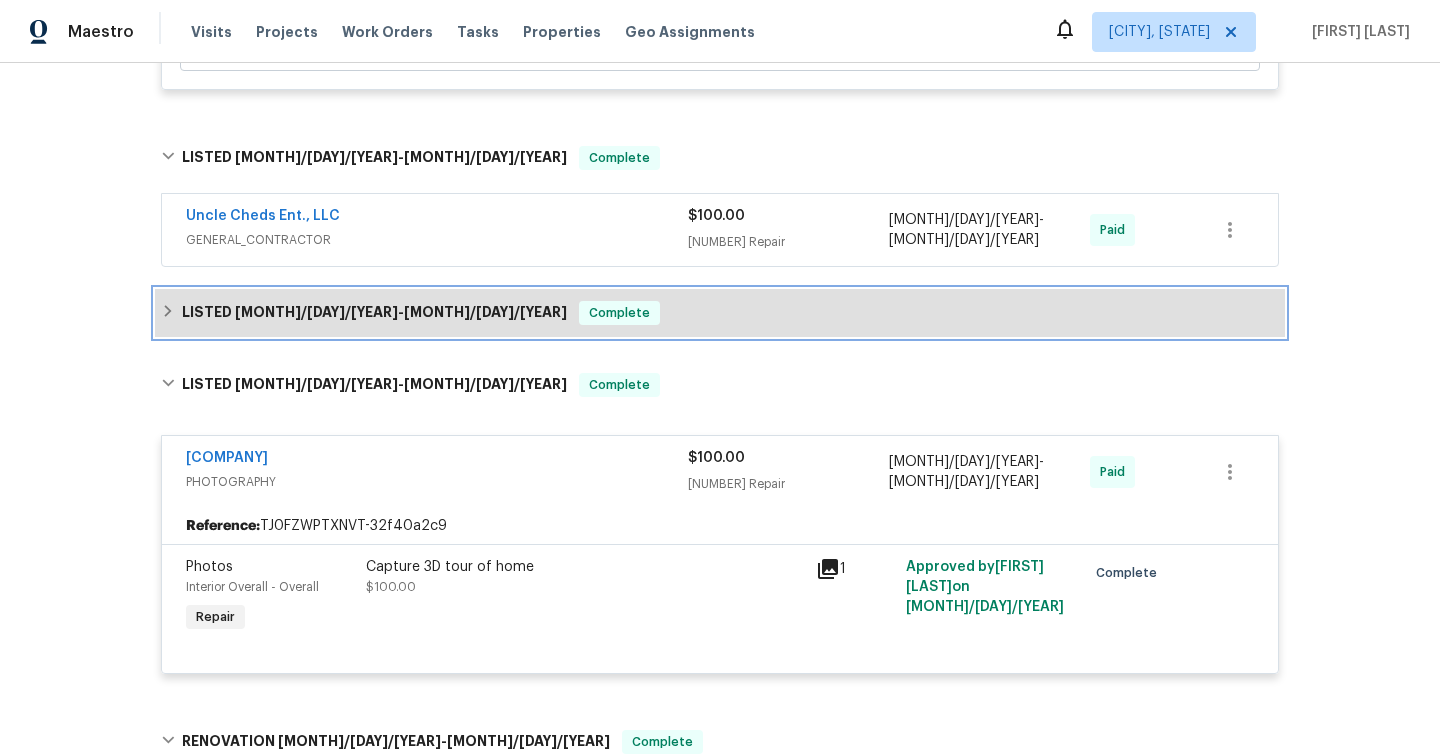 click on "LISTED   [MONTH]/[DAY]/[YEAR]  -  [MONTH]/[DAY]/[YEAR] Complete" at bounding box center [720, 313] 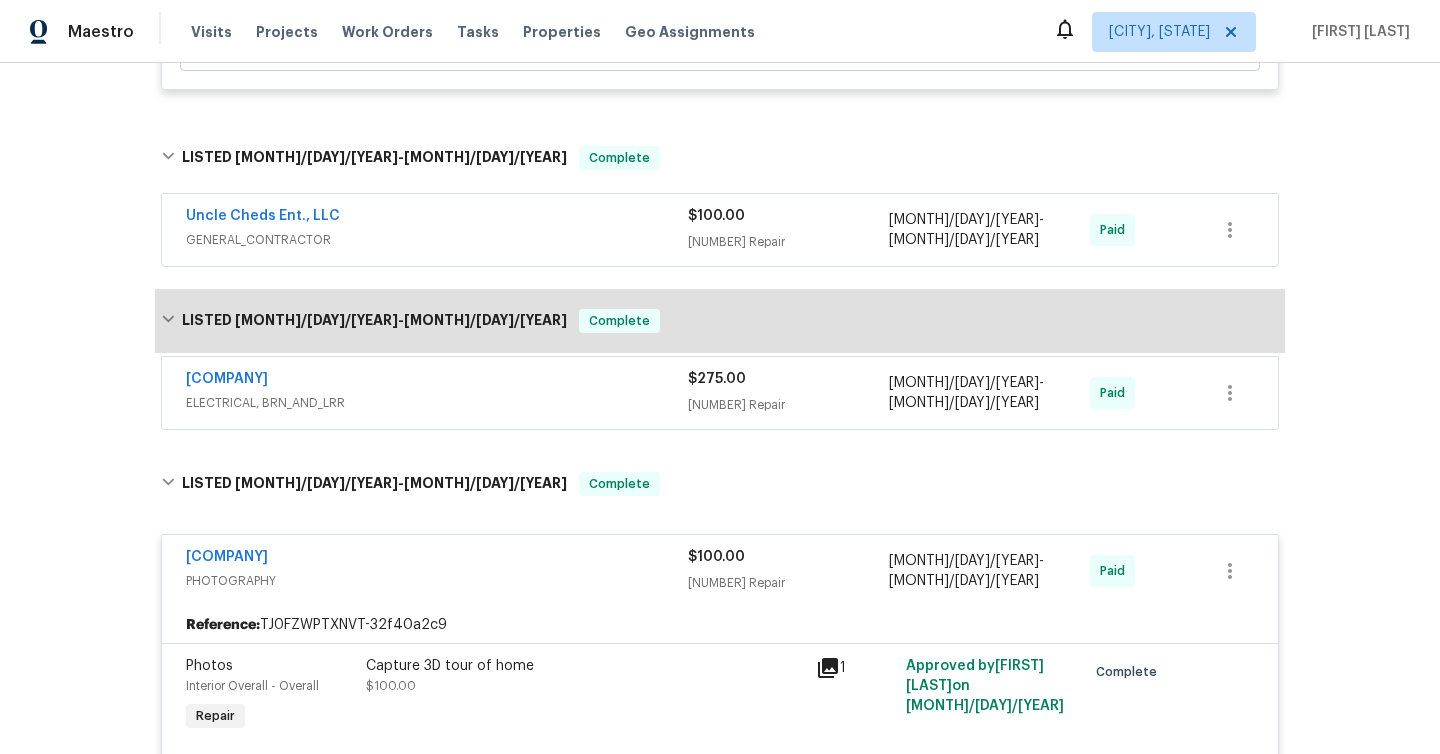 click on "ELECTRICAL, BRN_AND_LRR" at bounding box center (437, 403) 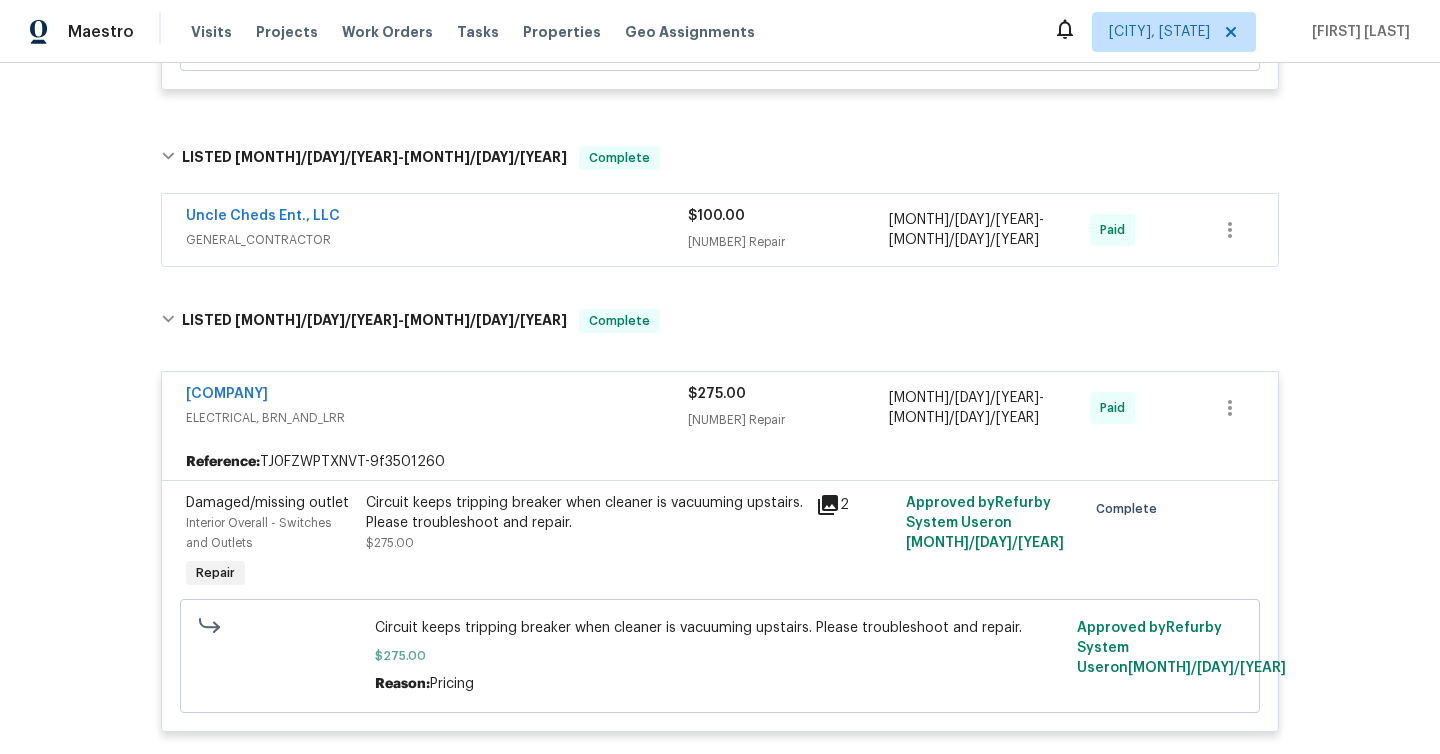 click on "GENERAL_CONTRACTOR" at bounding box center (437, 240) 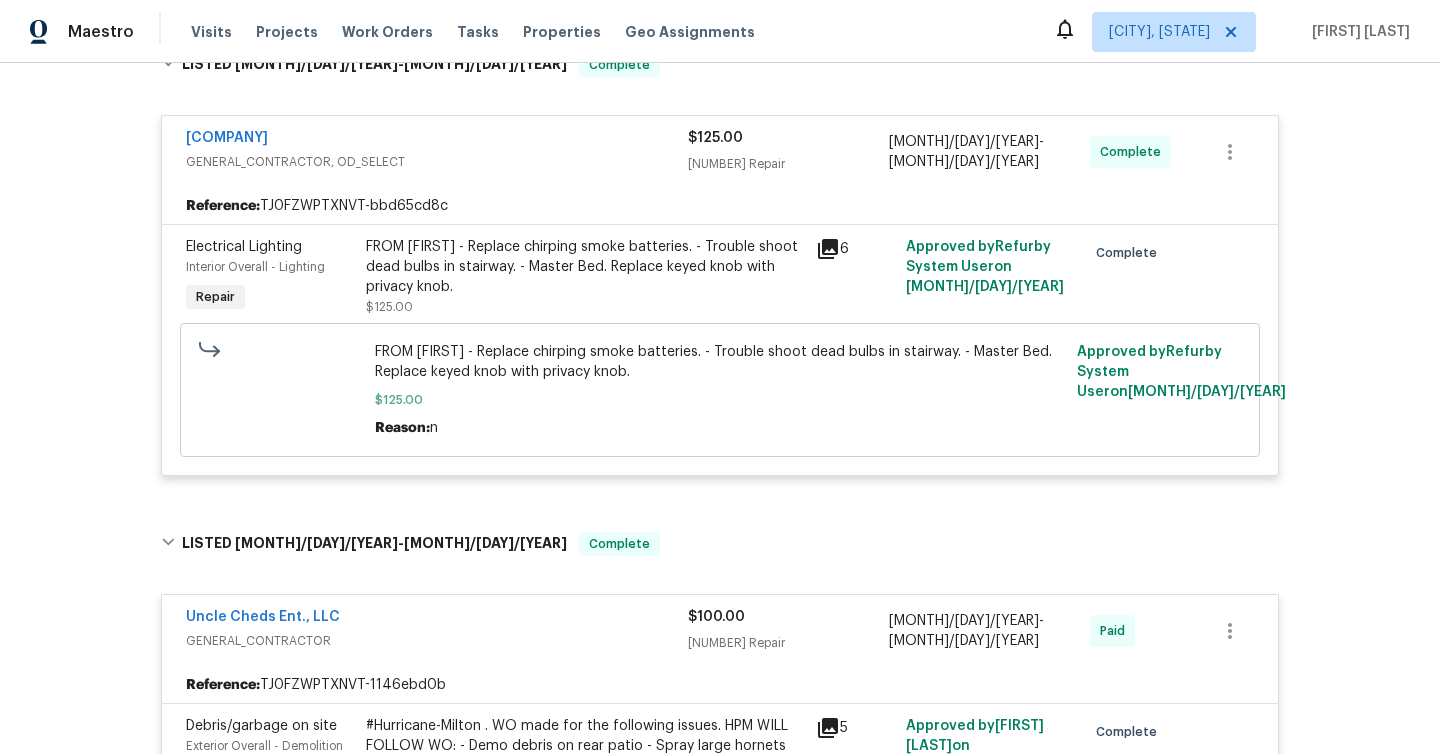 scroll, scrollTop: 0, scrollLeft: 0, axis: both 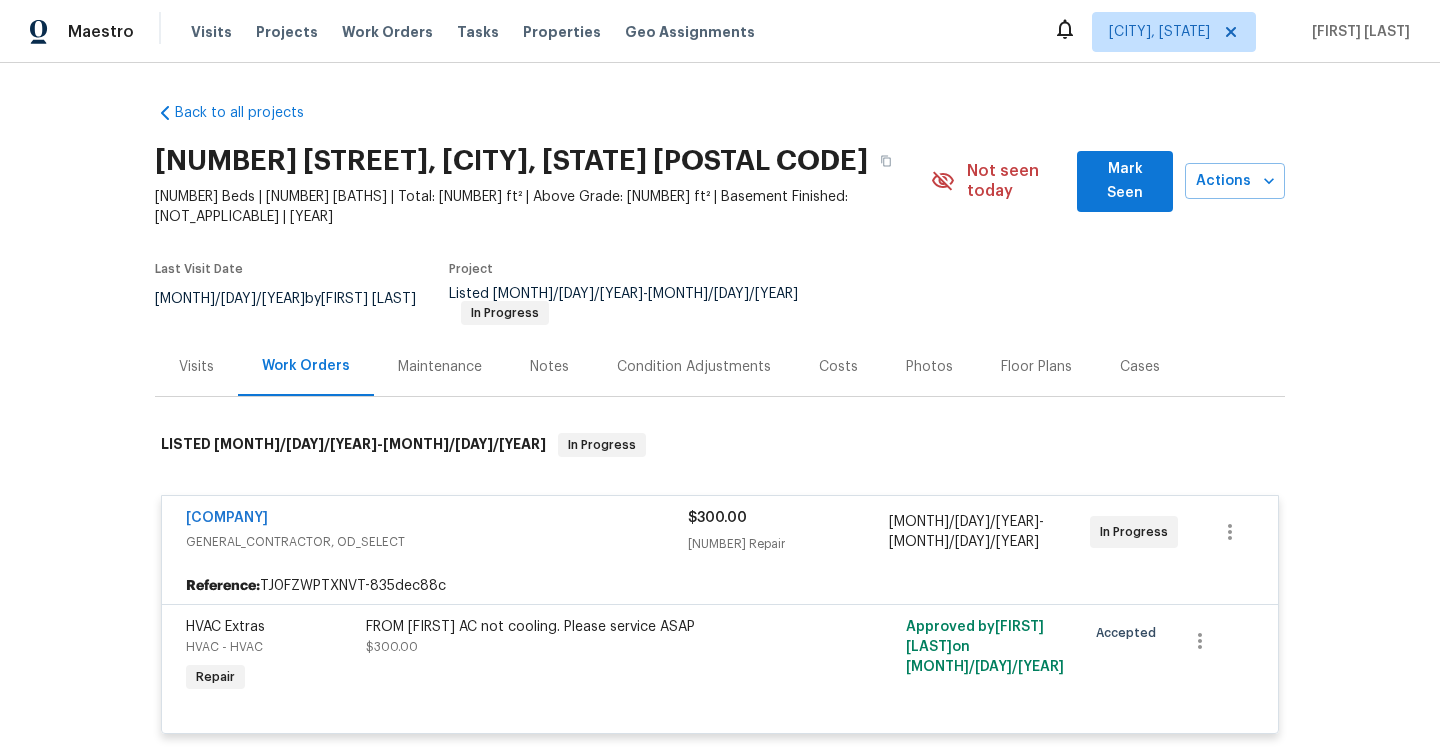 click on "Condition Adjustments" at bounding box center (694, 367) 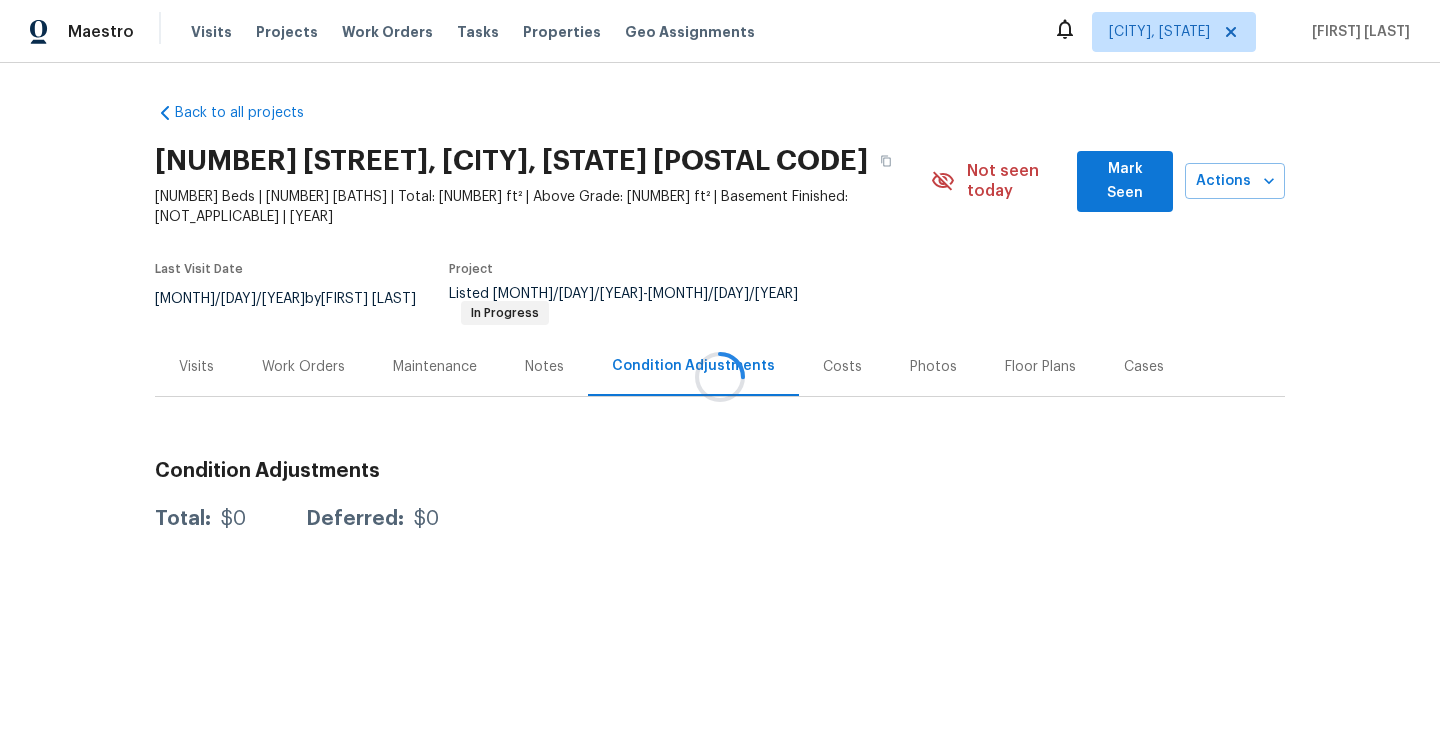 click at bounding box center (720, 377) 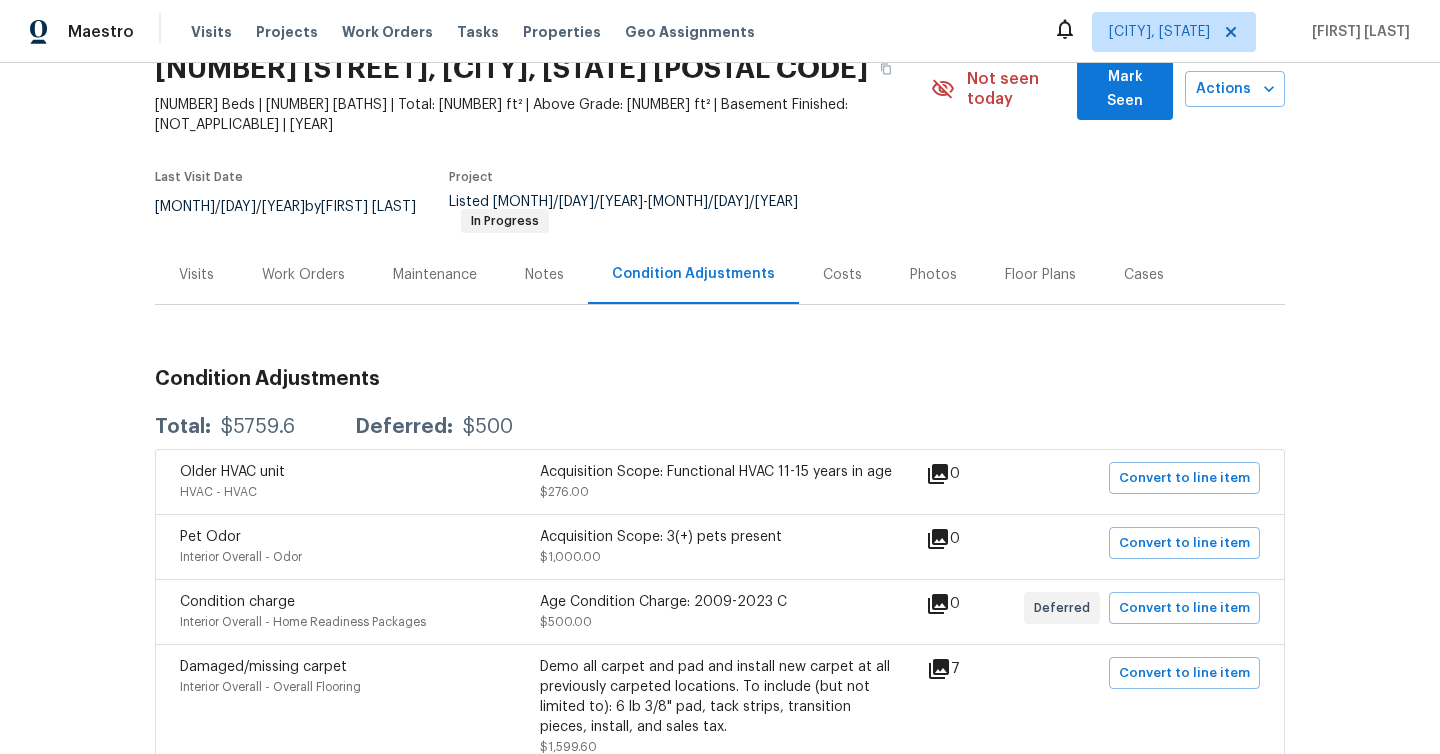 scroll, scrollTop: 0, scrollLeft: 0, axis: both 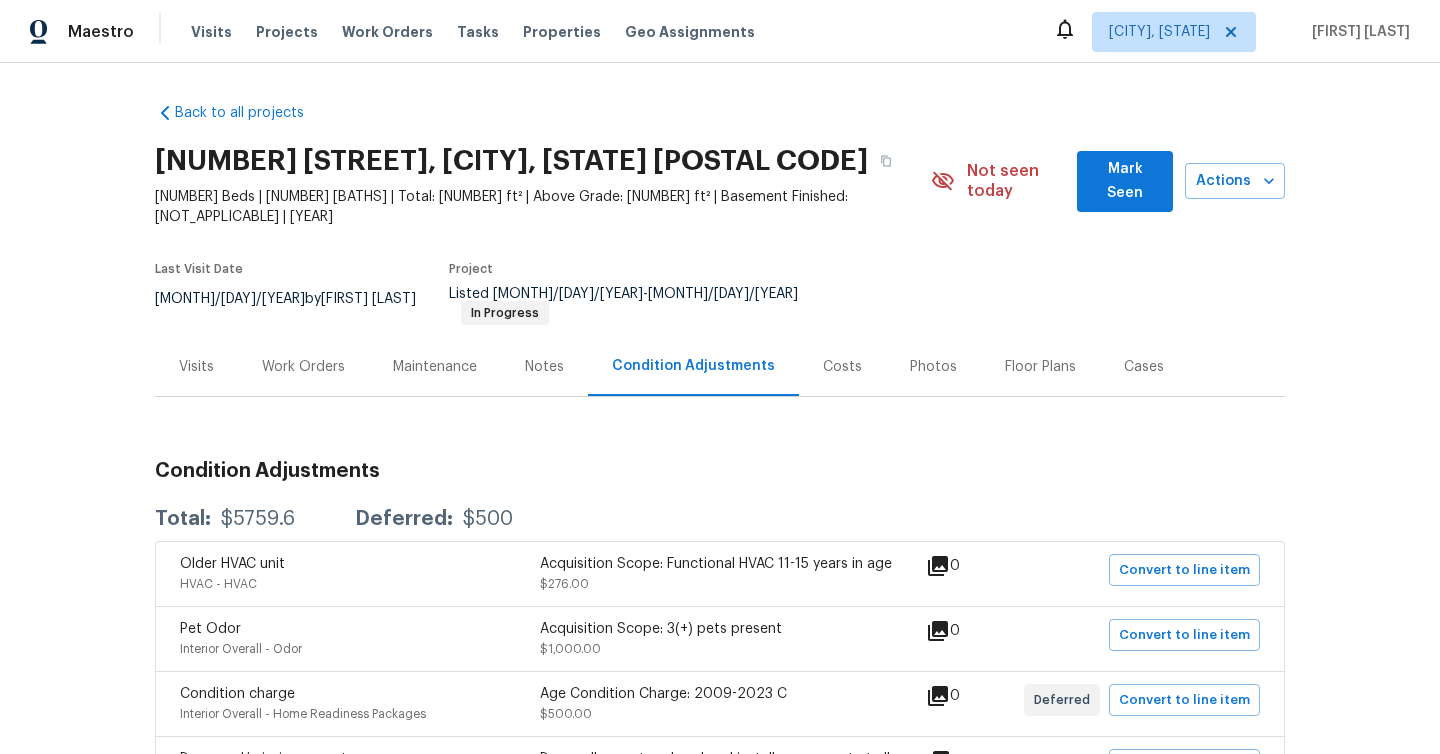 click on "Cases" at bounding box center [1144, 366] 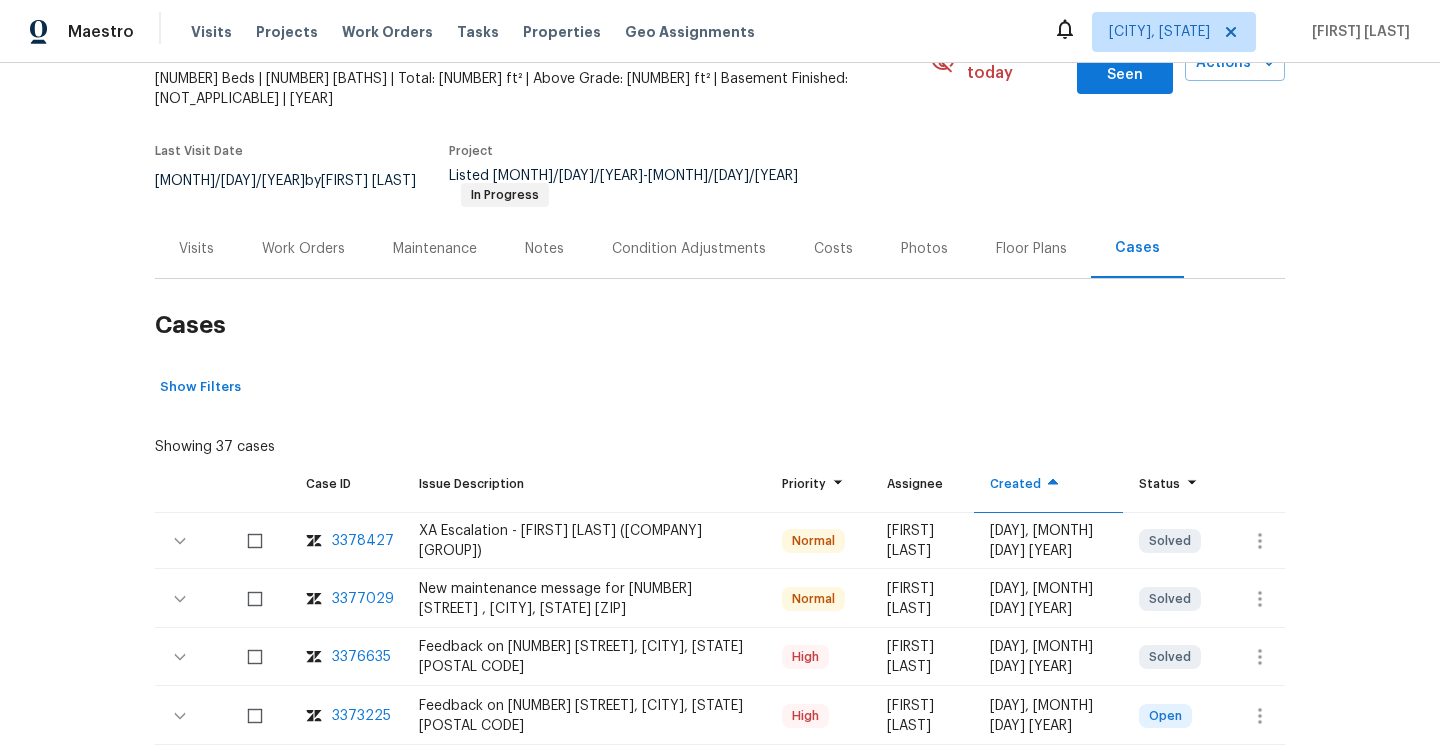 scroll, scrollTop: 203, scrollLeft: 0, axis: vertical 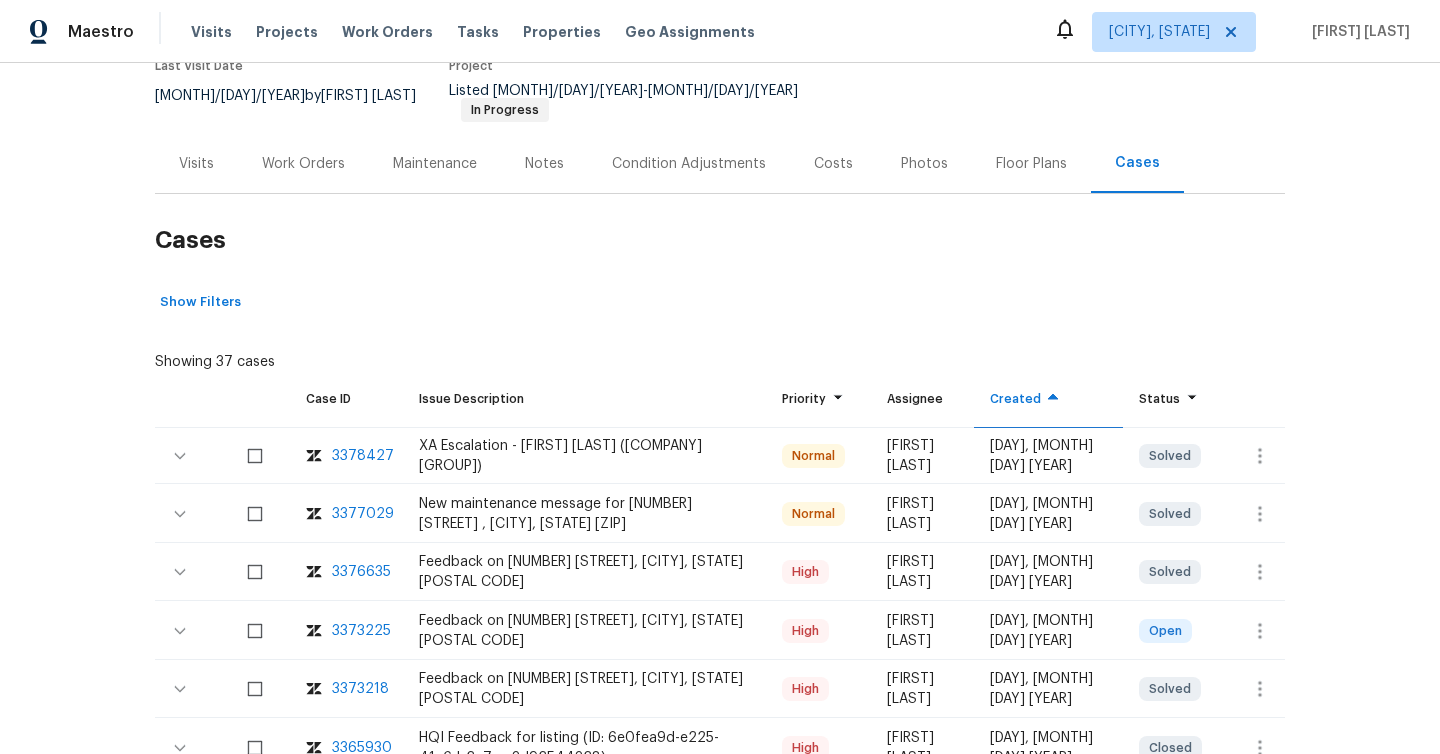 click on "Condition Adjustments" at bounding box center (689, 164) 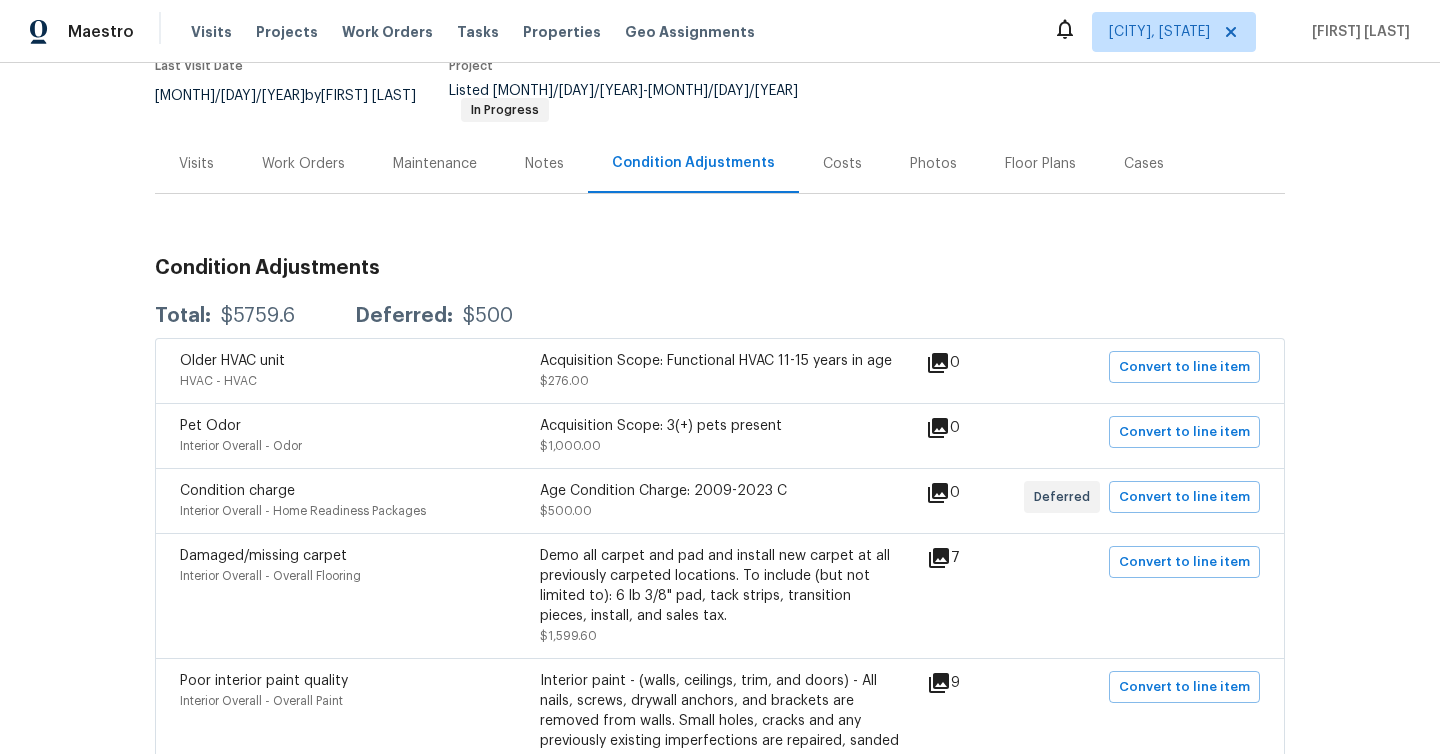 click on "Maintenance" at bounding box center [435, 163] 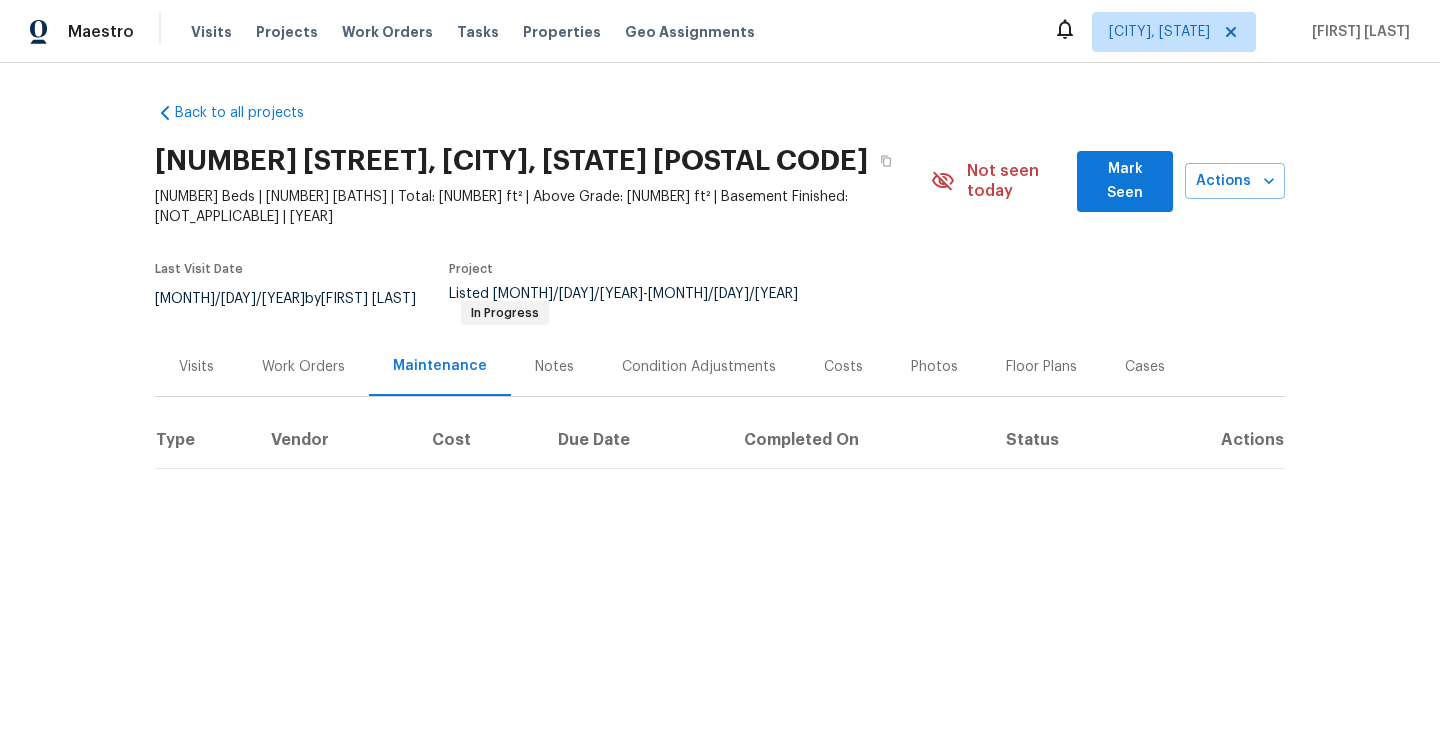 scroll, scrollTop: 0, scrollLeft: 0, axis: both 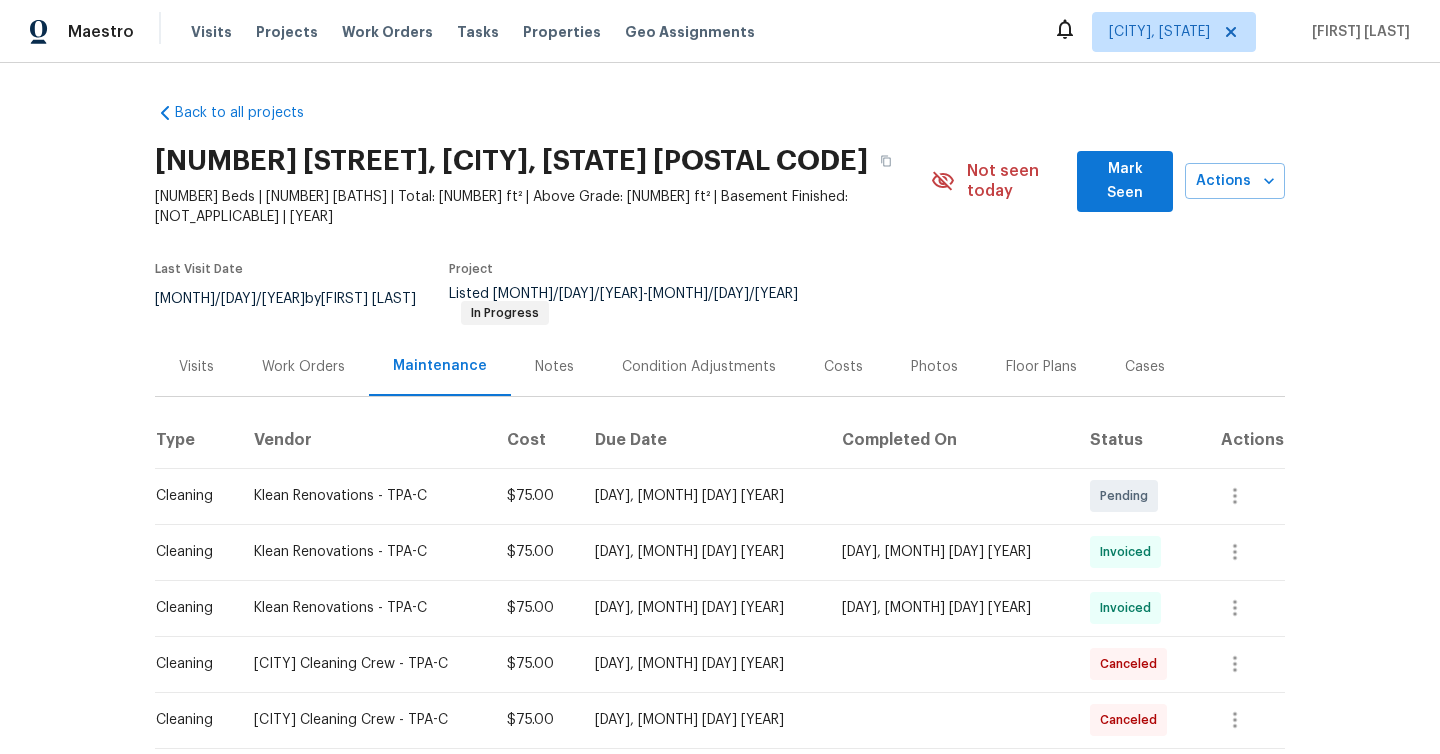 click on "Notes" at bounding box center (554, 366) 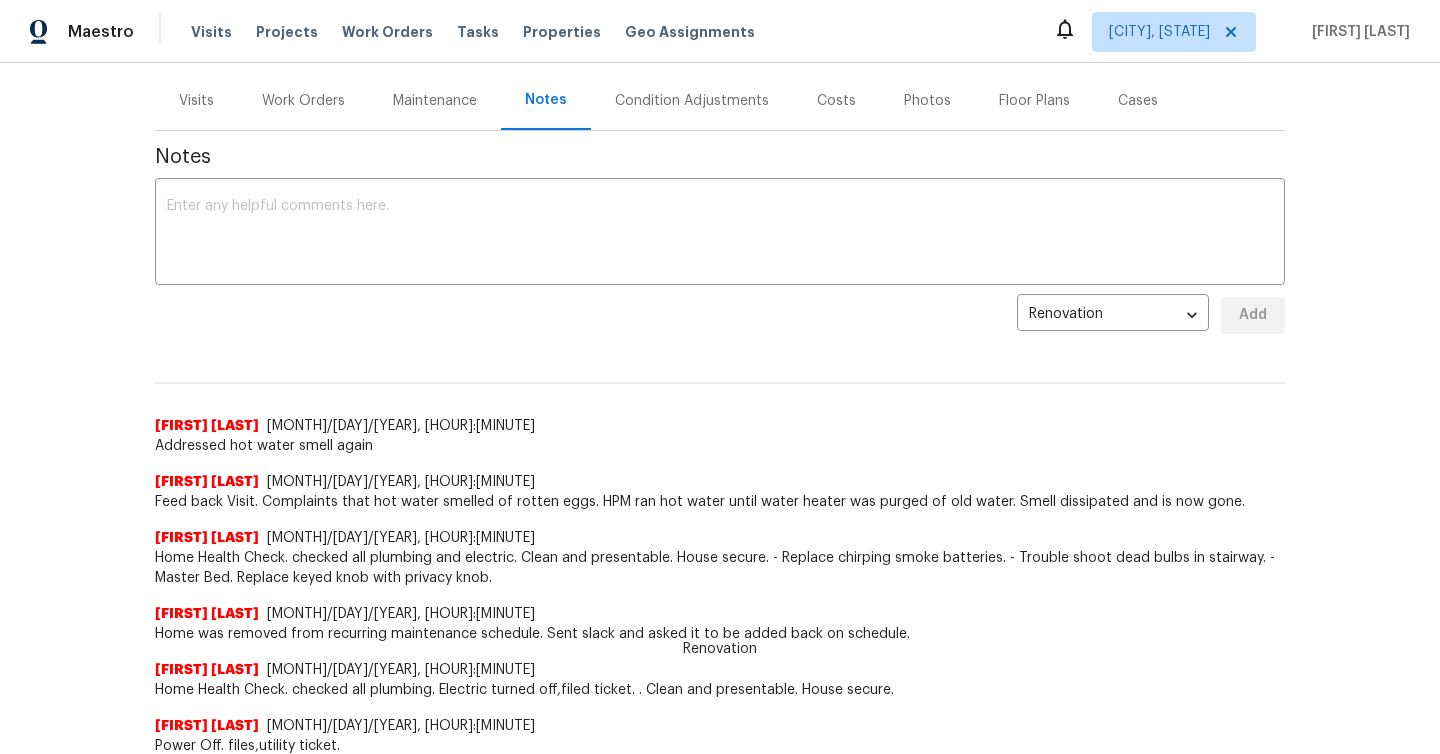 scroll, scrollTop: 182, scrollLeft: 0, axis: vertical 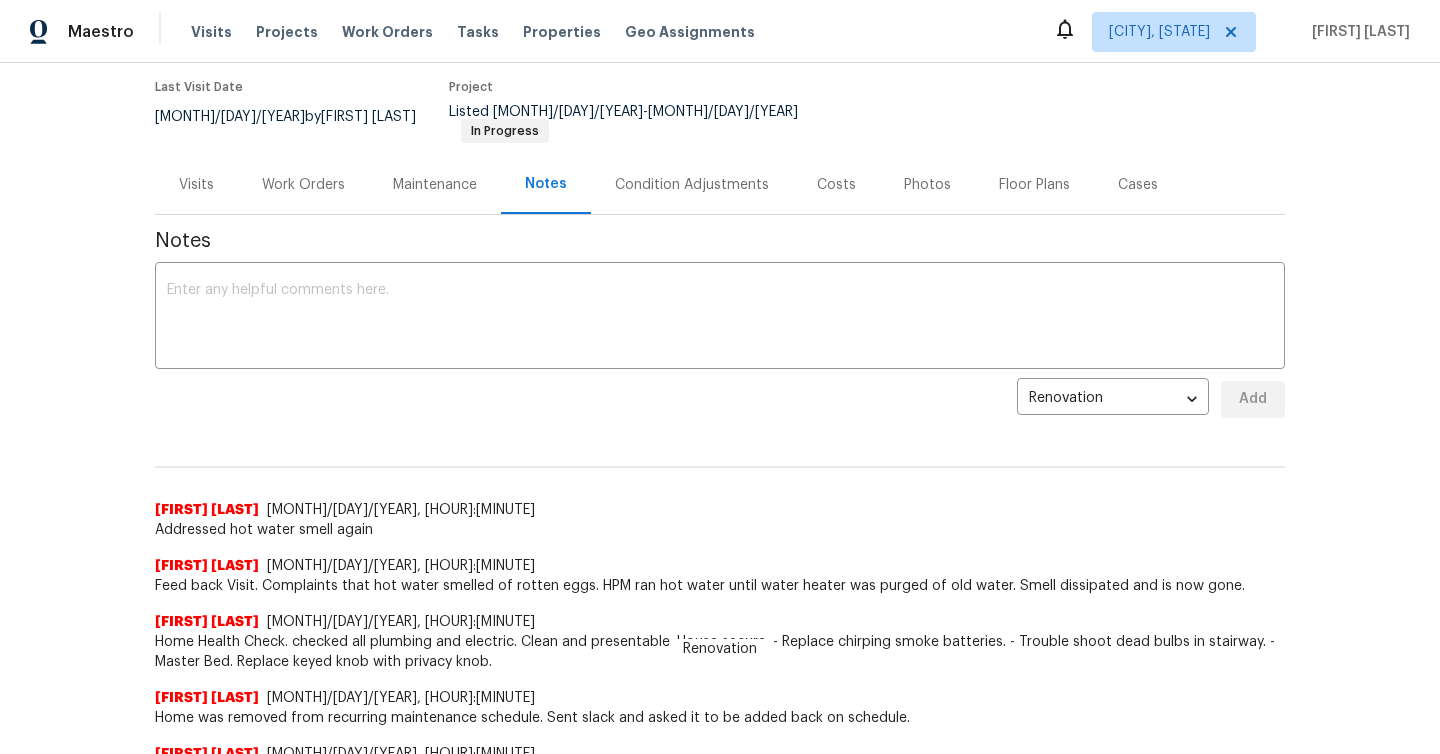click on "Maintenance" at bounding box center (435, 185) 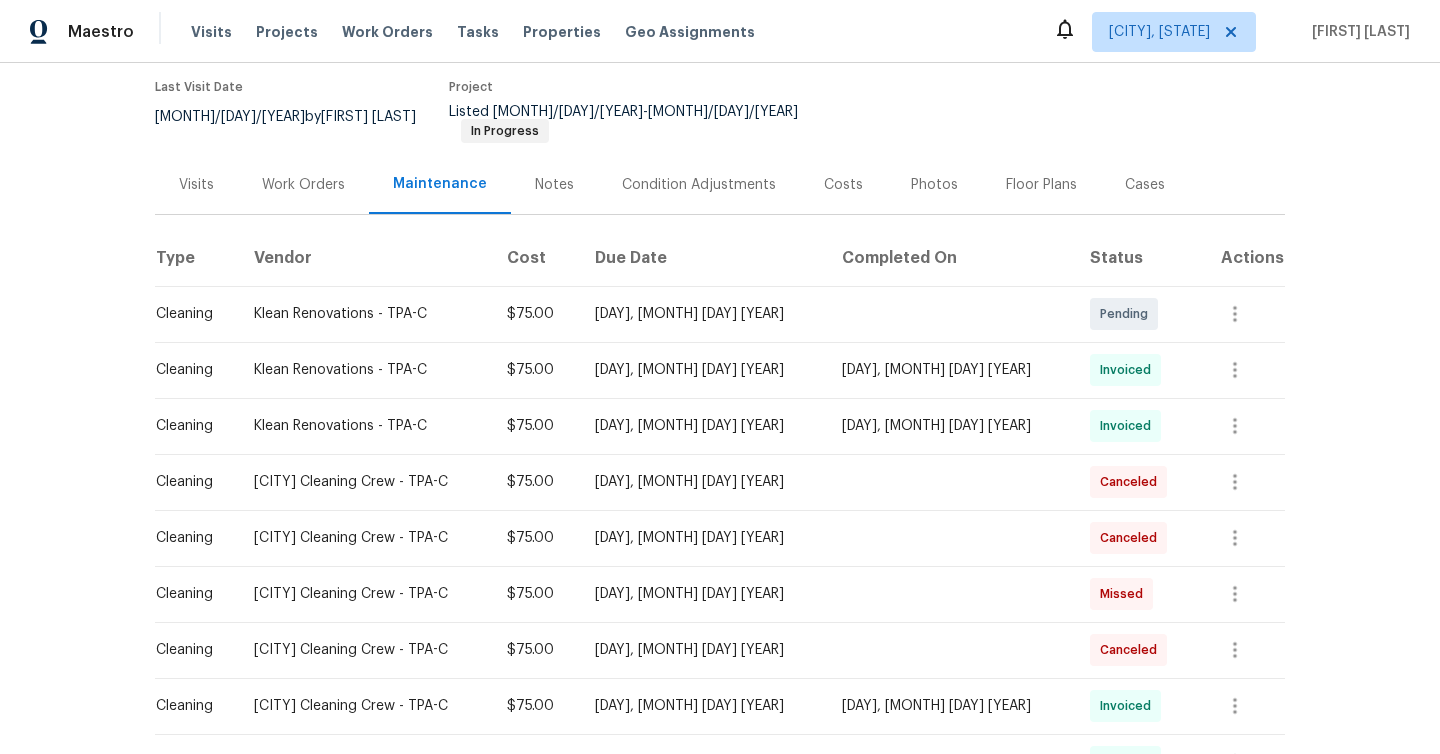 click on "Work Orders" at bounding box center [303, 185] 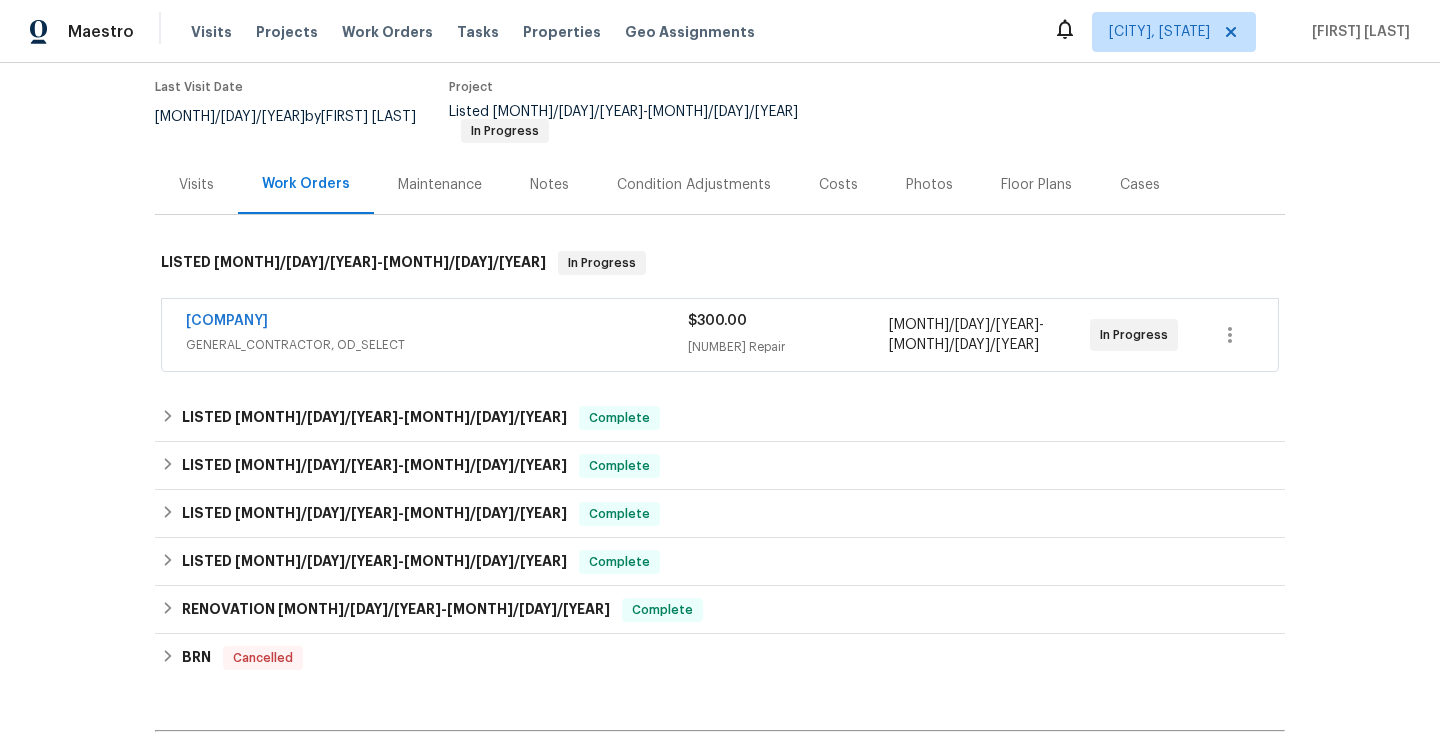 click on "Visits" at bounding box center [196, 184] 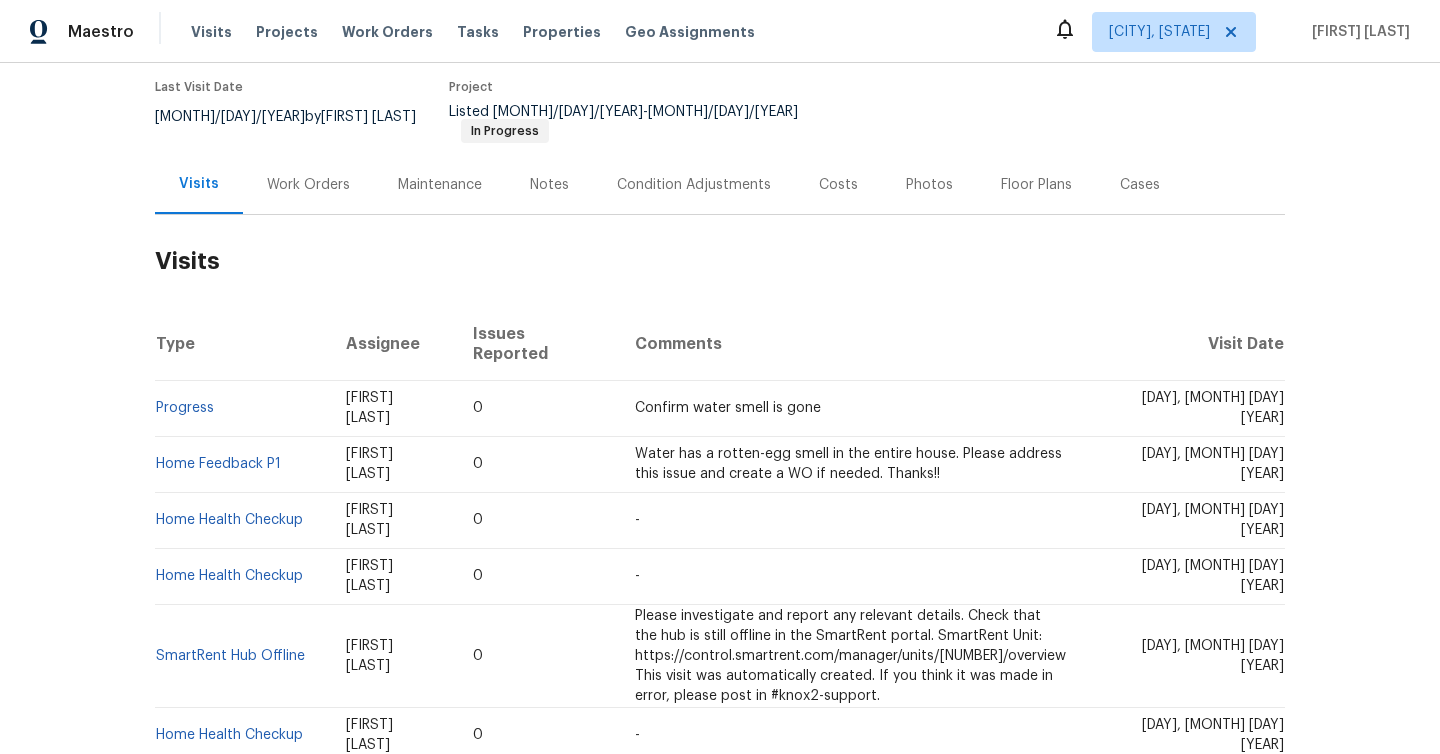 click on "Progress" at bounding box center [242, 408] 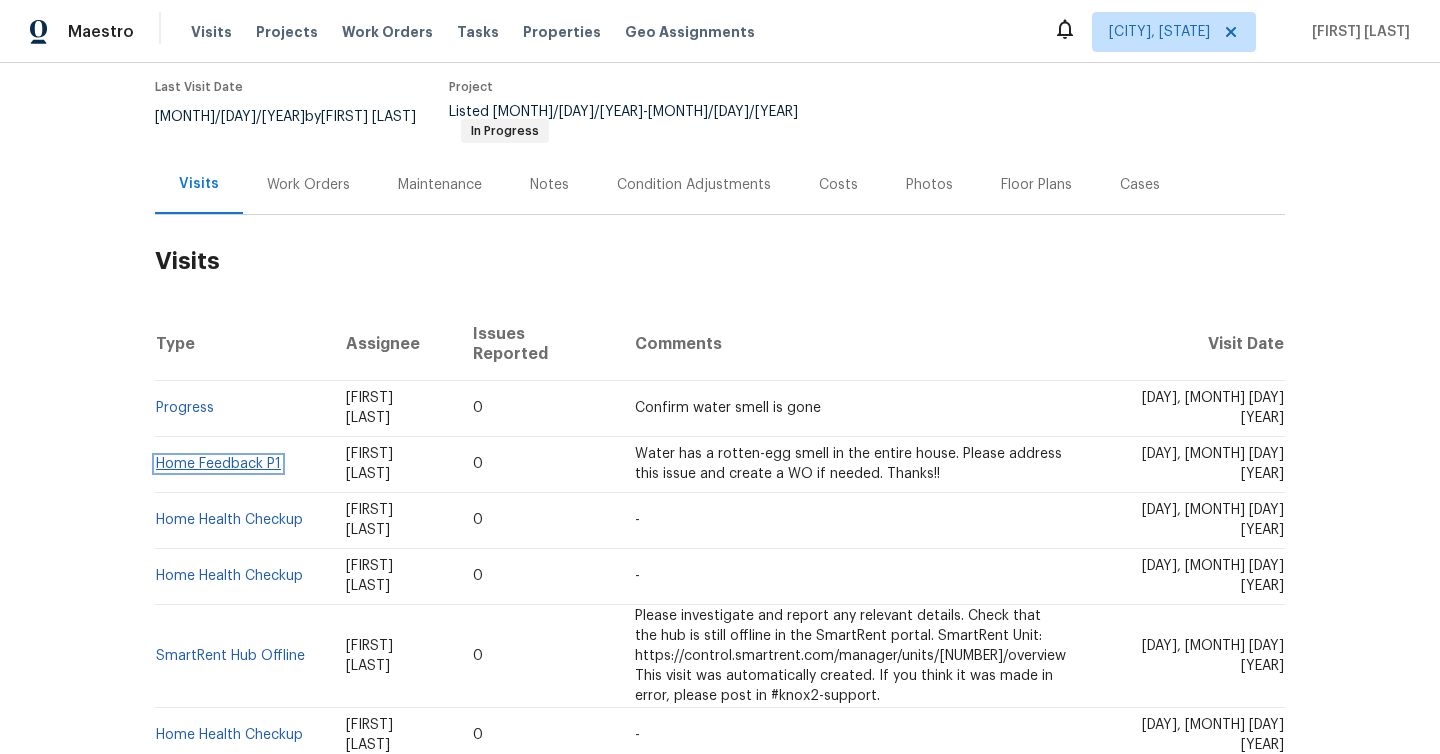 click on "Home Feedback P1" at bounding box center [218, 464] 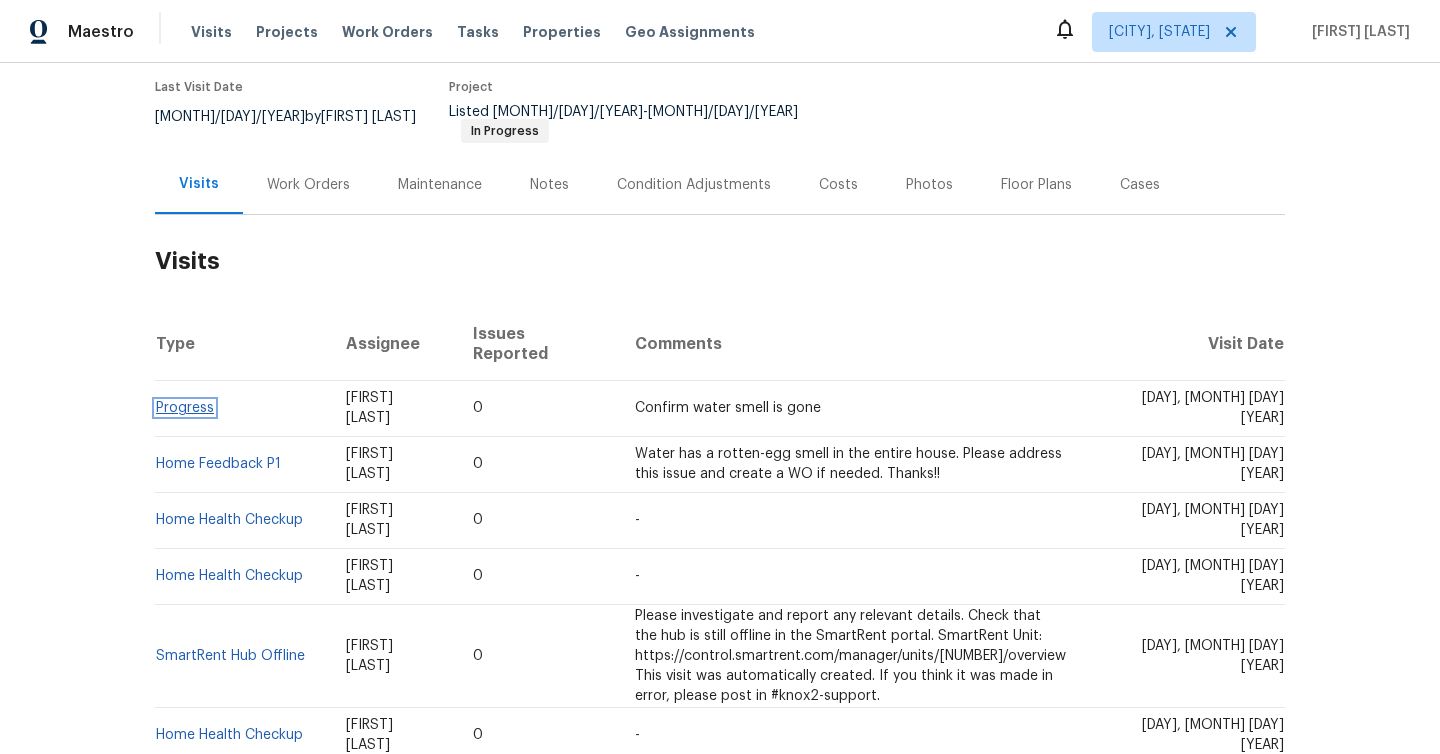 click on "Progress" at bounding box center [185, 408] 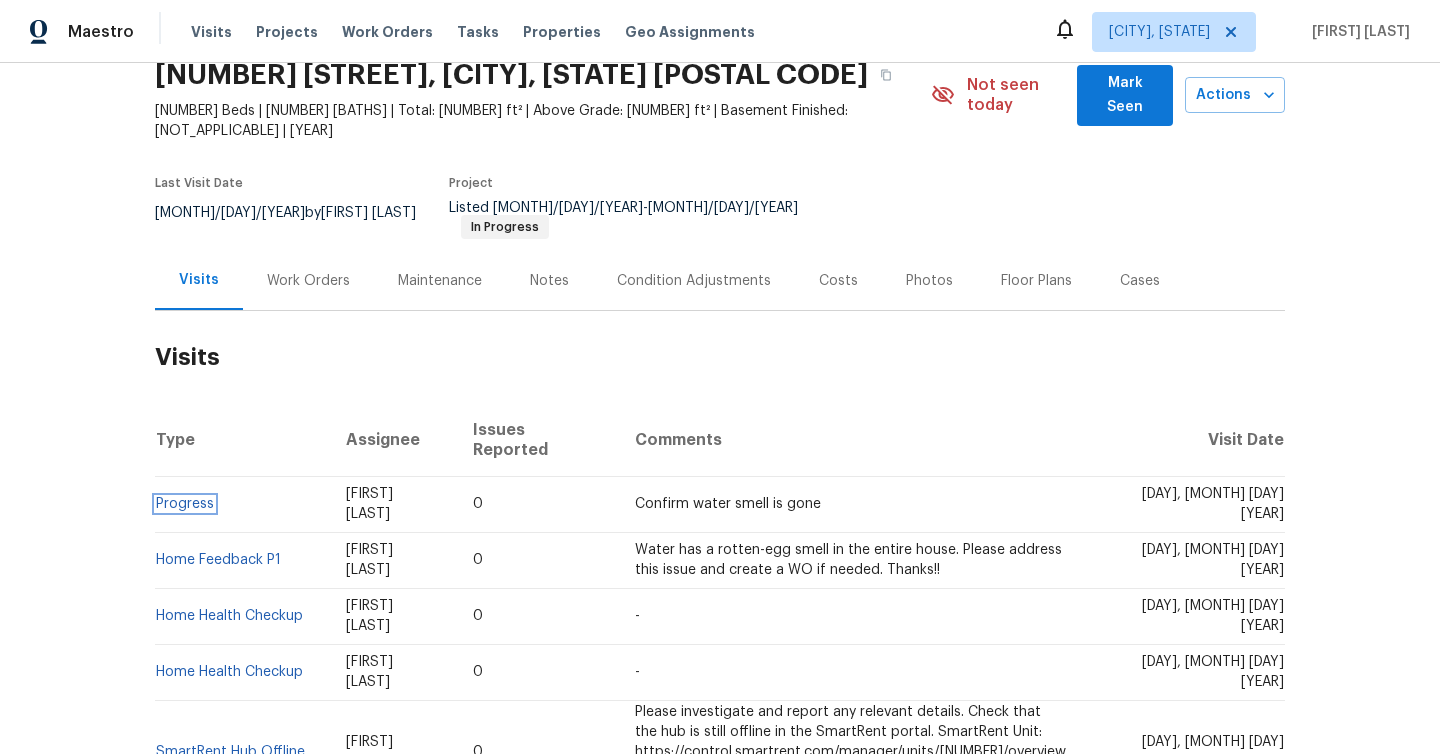scroll, scrollTop: 0, scrollLeft: 0, axis: both 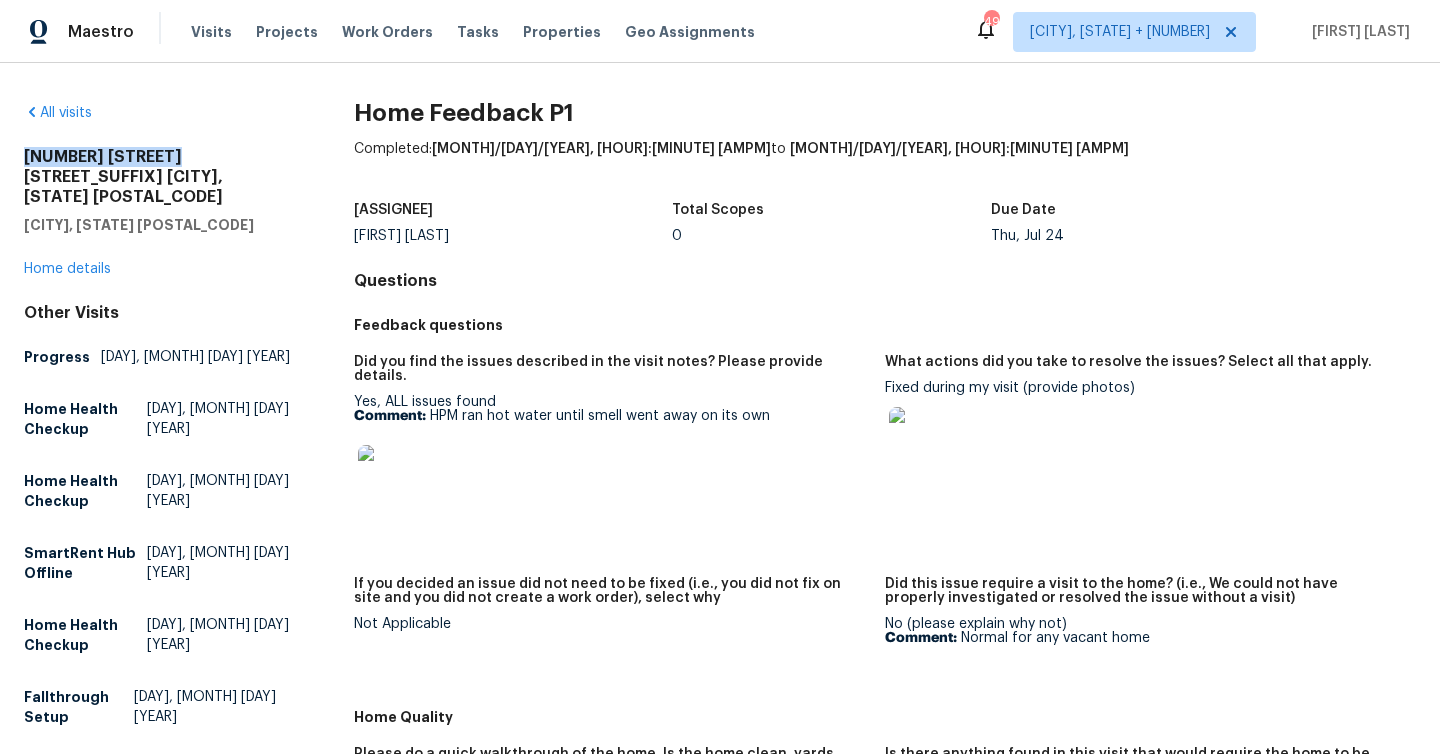 copy on "[NUMBER] [STREET] [STREET_SUFFIX]" 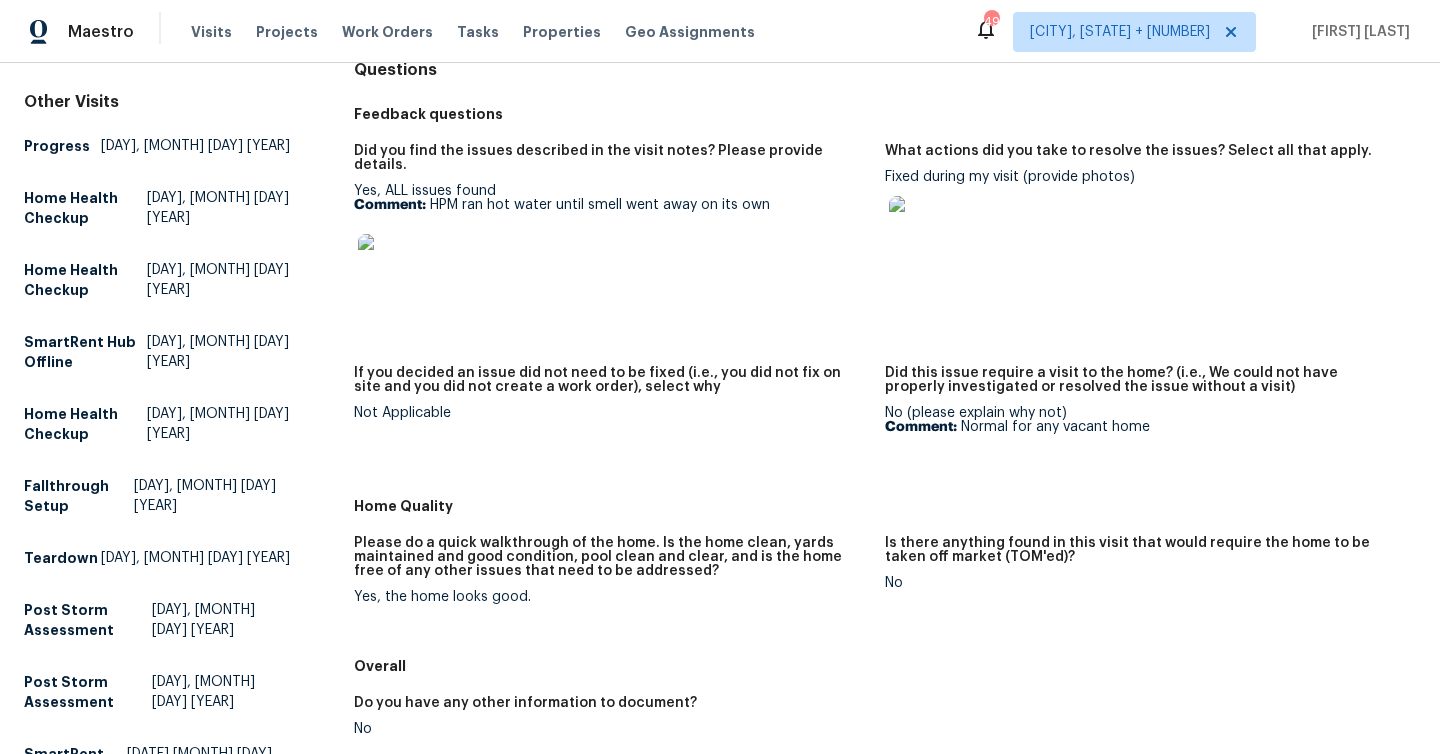 scroll, scrollTop: 472, scrollLeft: 0, axis: vertical 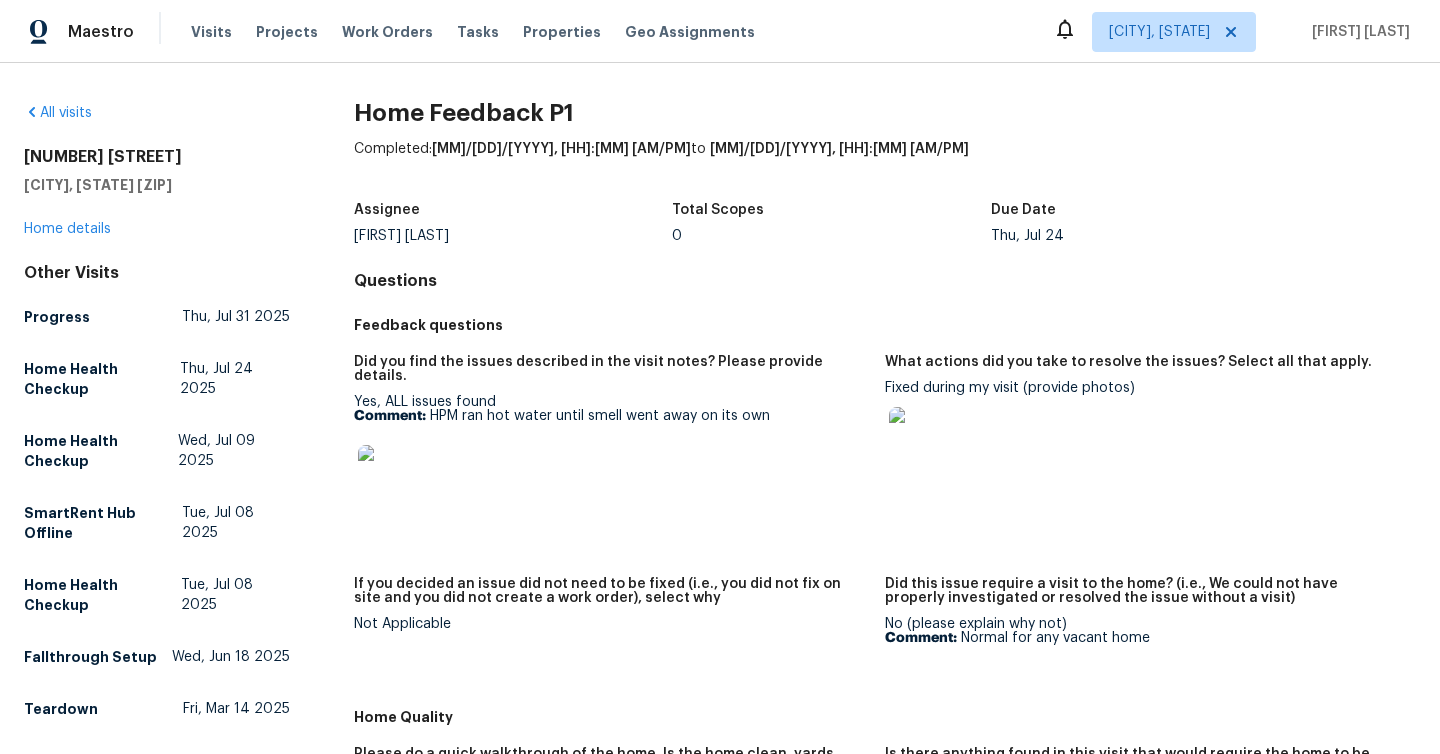 click at bounding box center (921, 439) 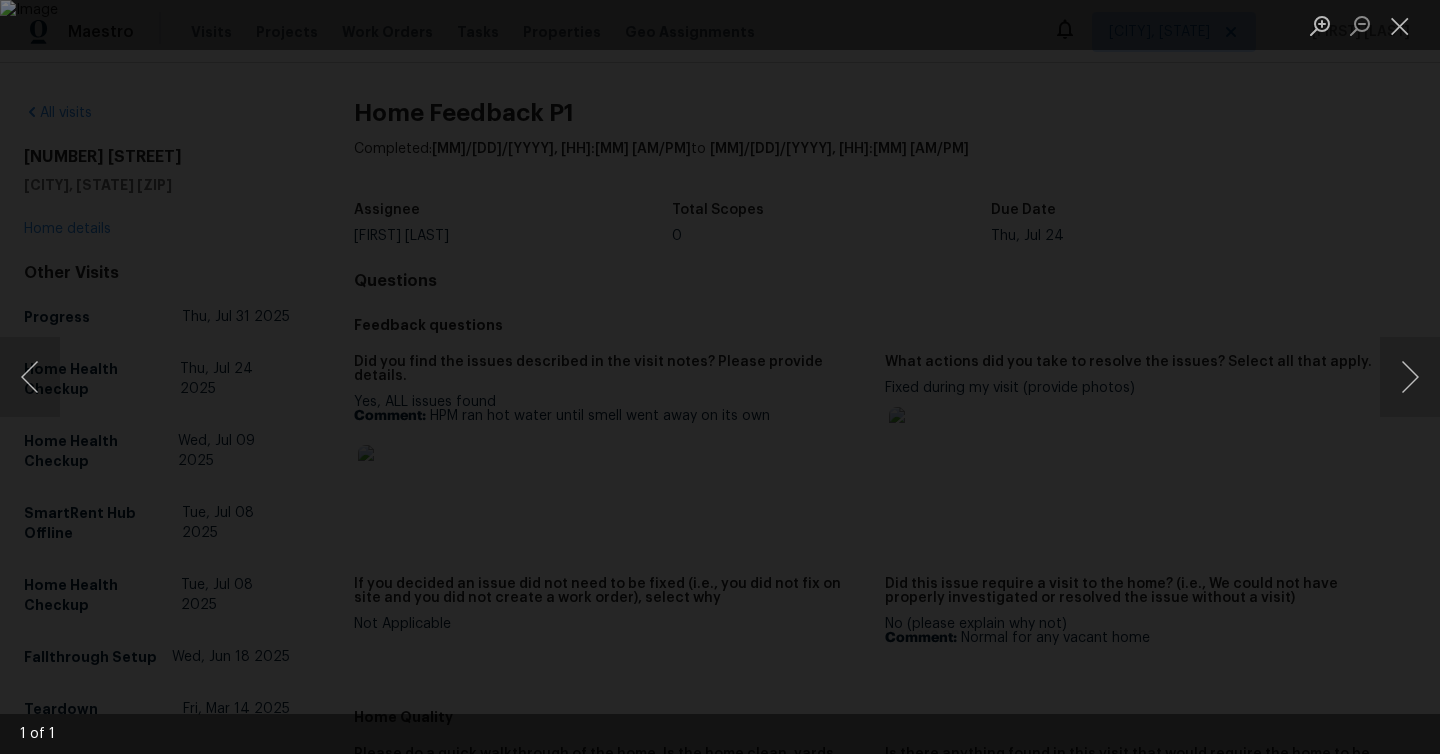 click at bounding box center [720, 377] 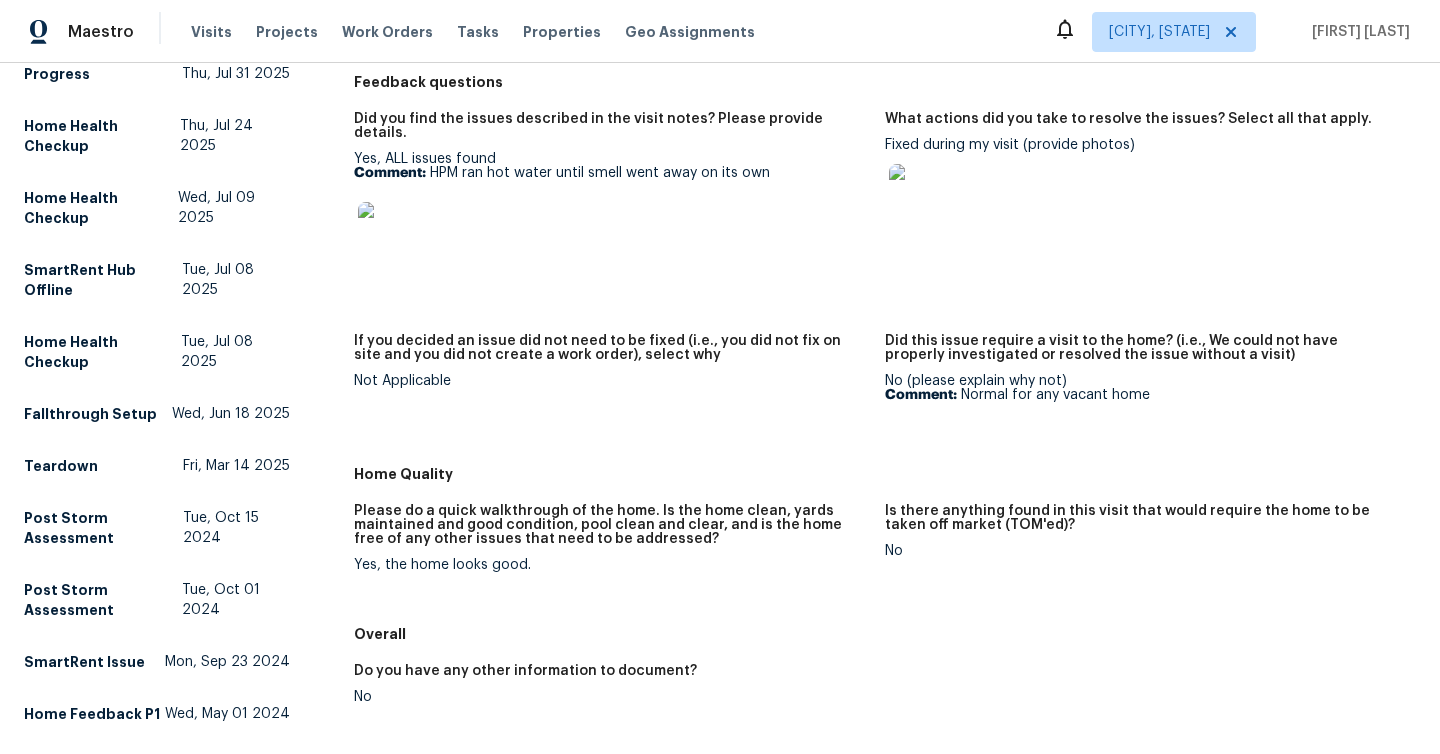 scroll, scrollTop: 472, scrollLeft: 0, axis: vertical 